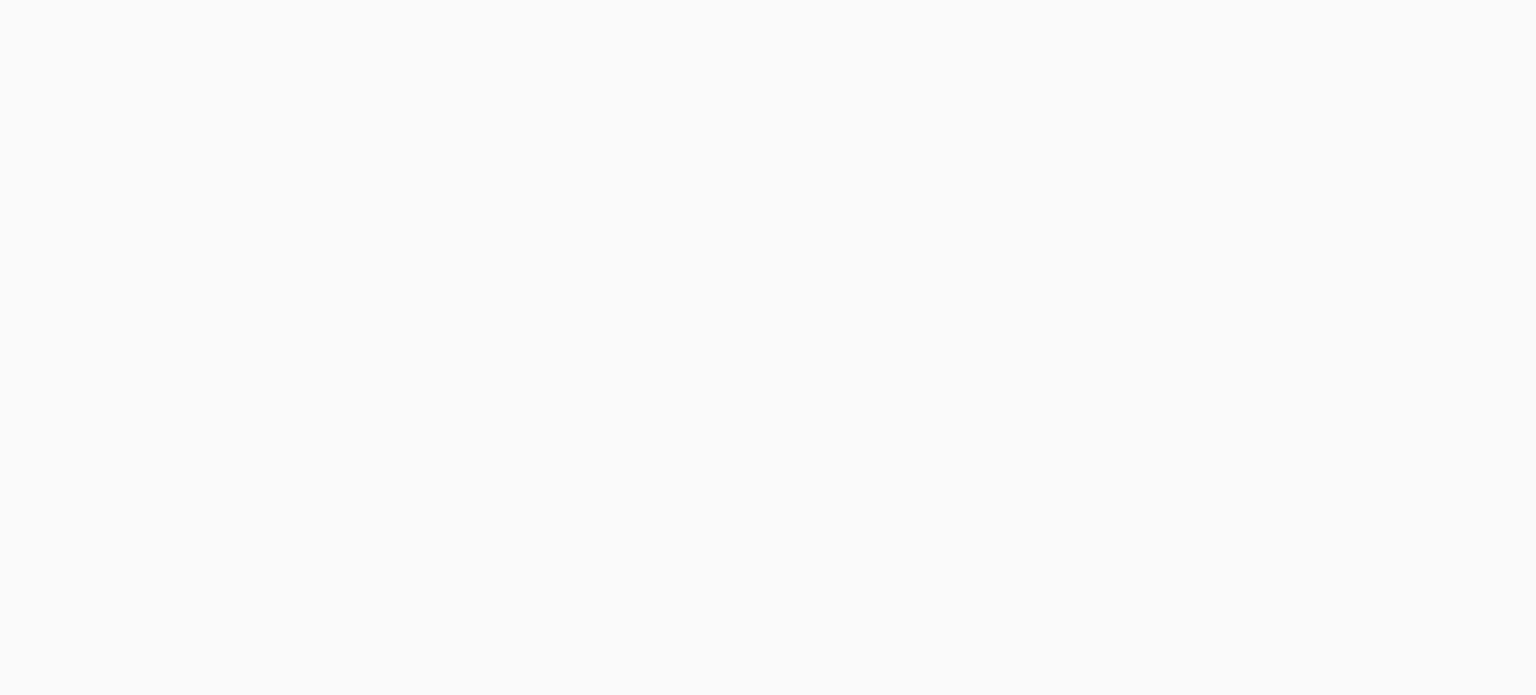 scroll, scrollTop: 0, scrollLeft: 0, axis: both 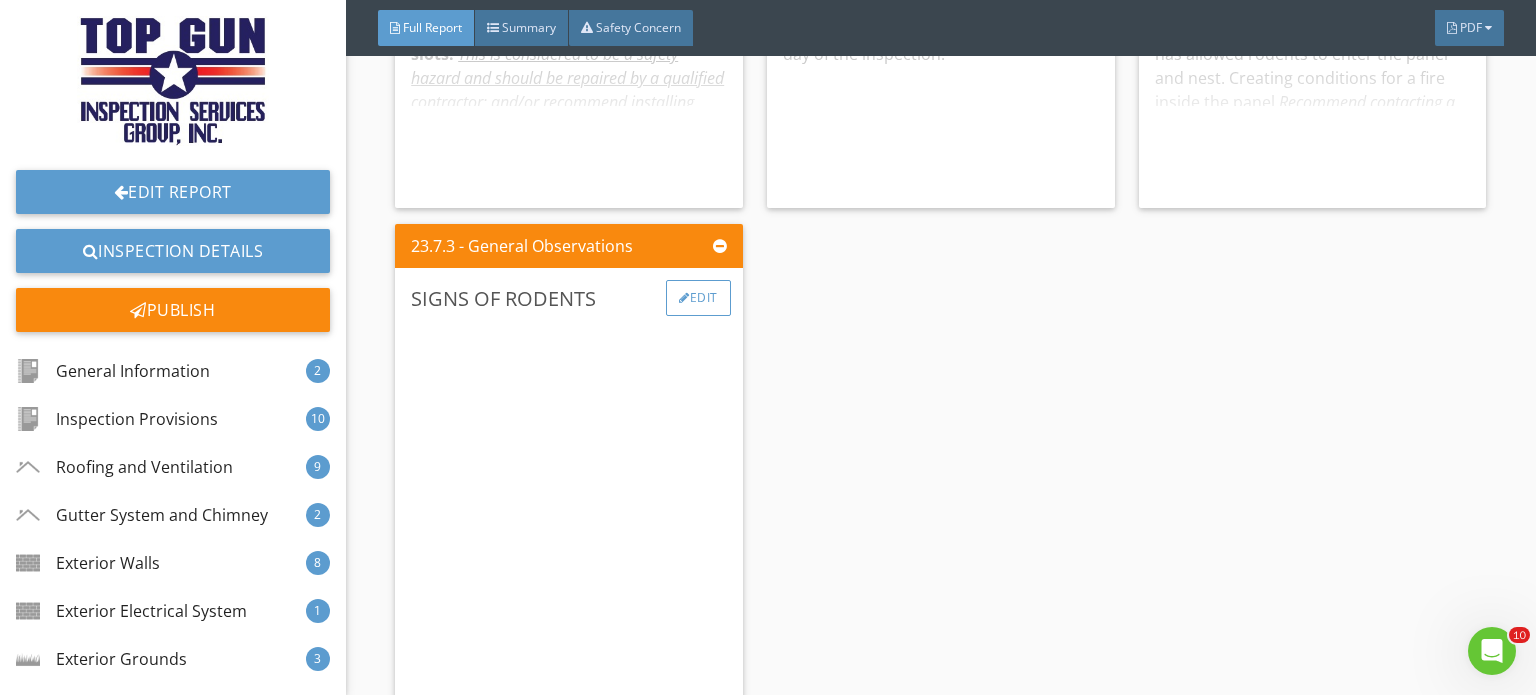 click on "Edit" at bounding box center (698, 298) 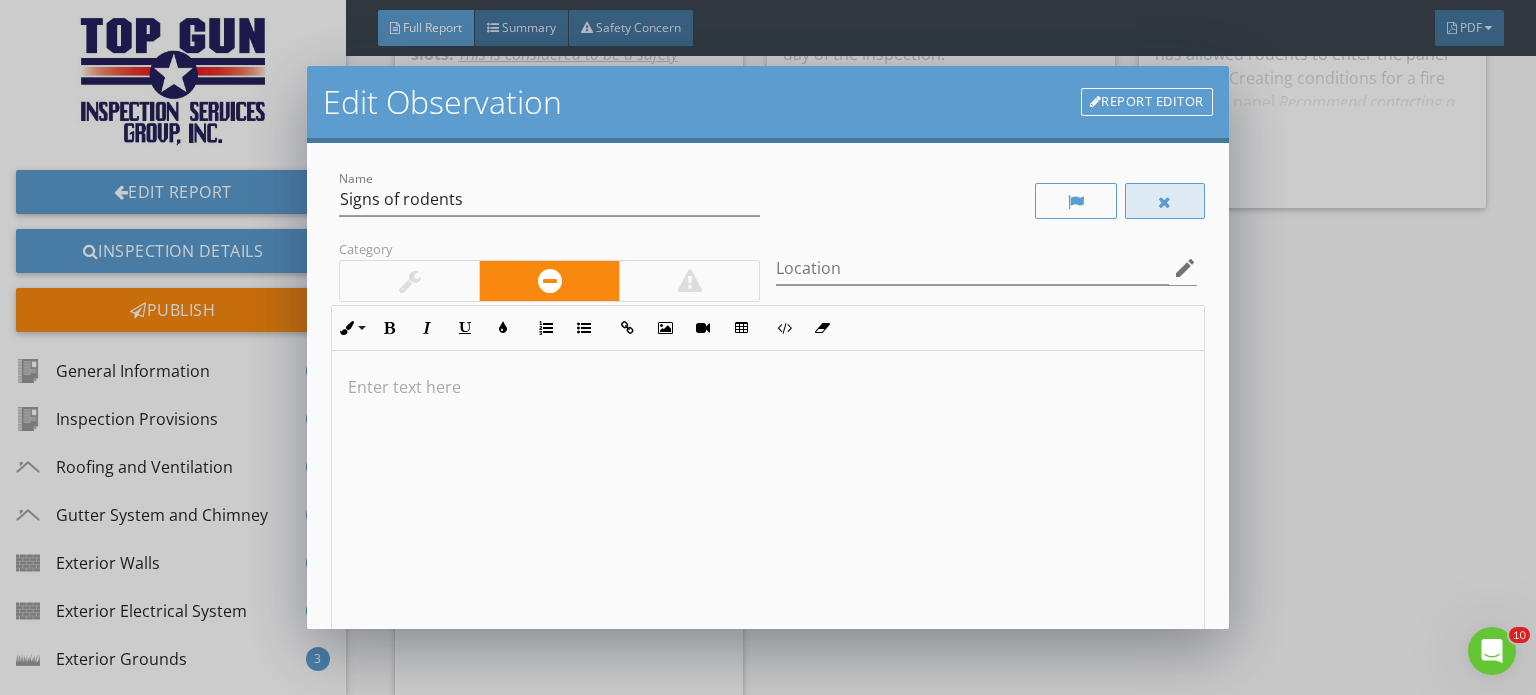 click at bounding box center (1165, 202) 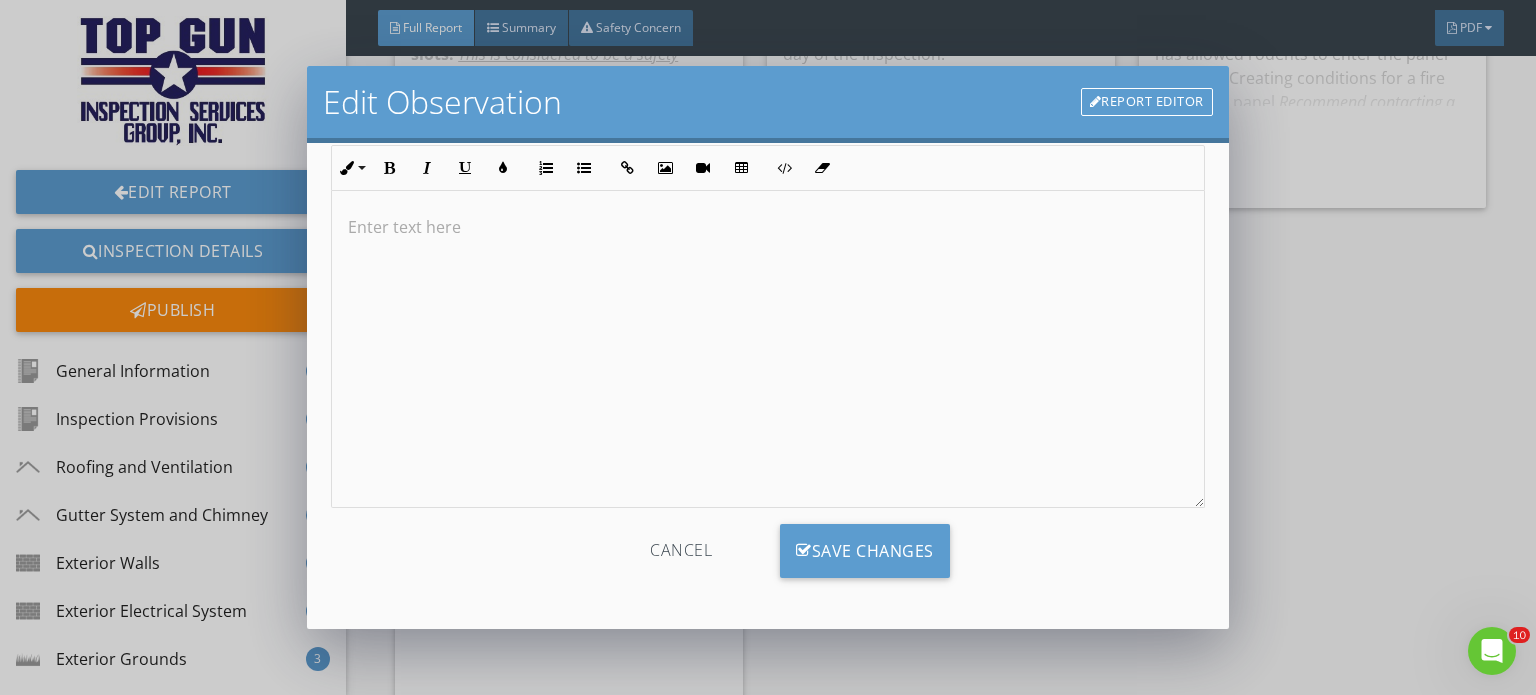 scroll, scrollTop: 162, scrollLeft: 0, axis: vertical 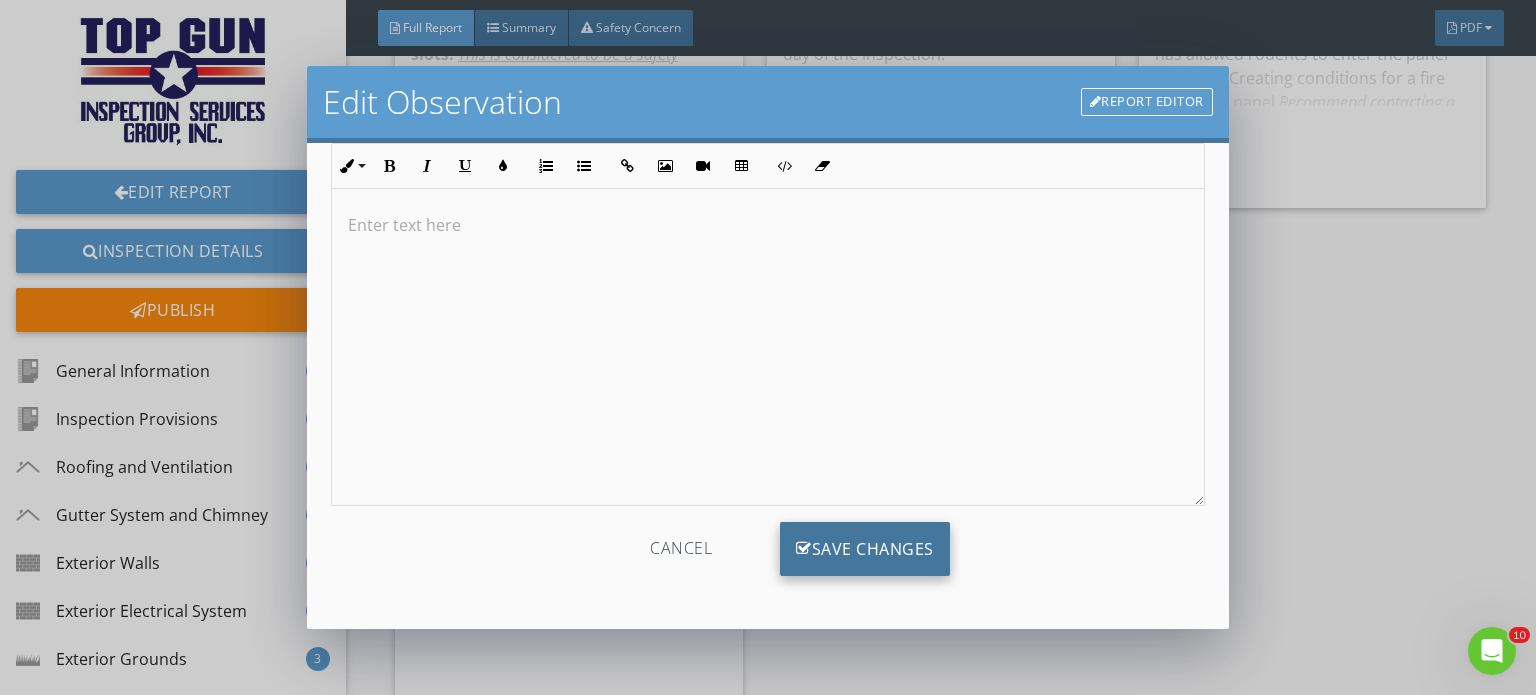 click on "Save Changes" at bounding box center [865, 549] 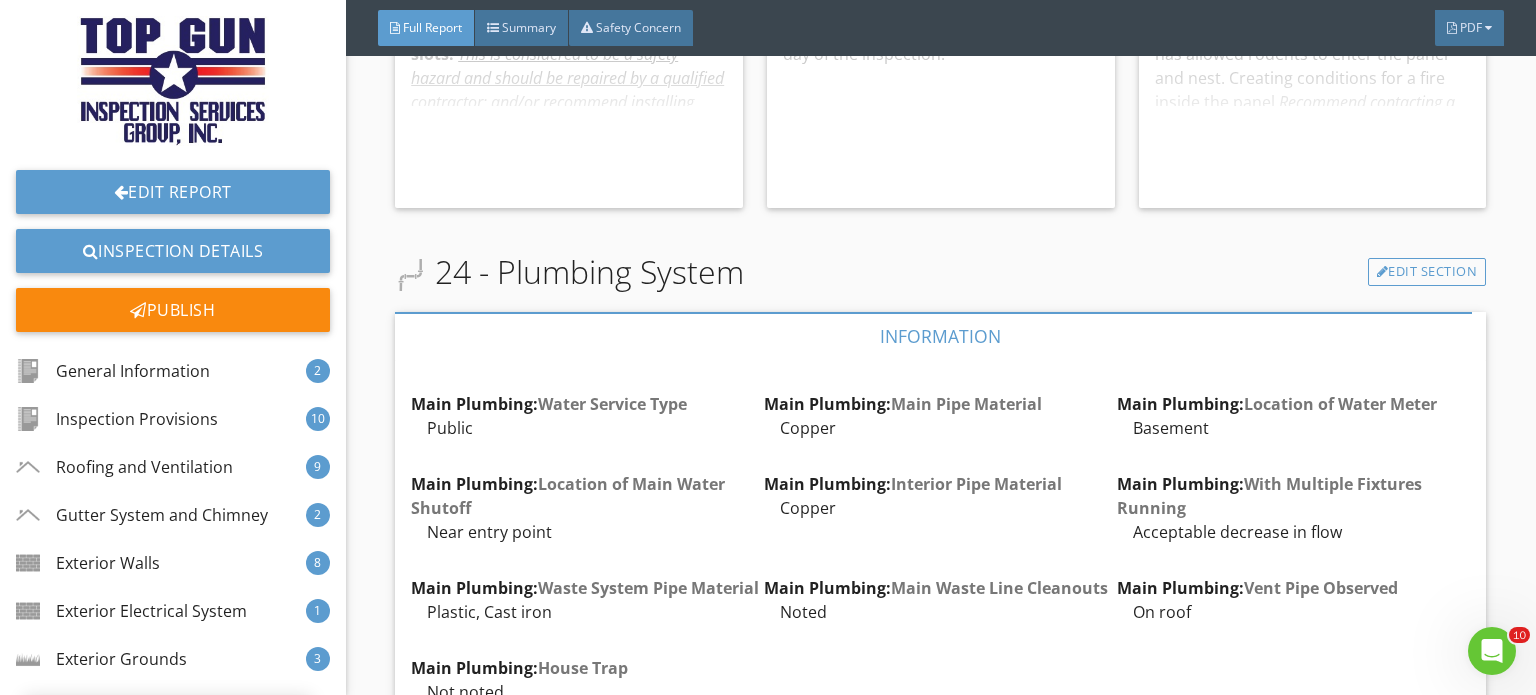 scroll, scrollTop: 0, scrollLeft: 0, axis: both 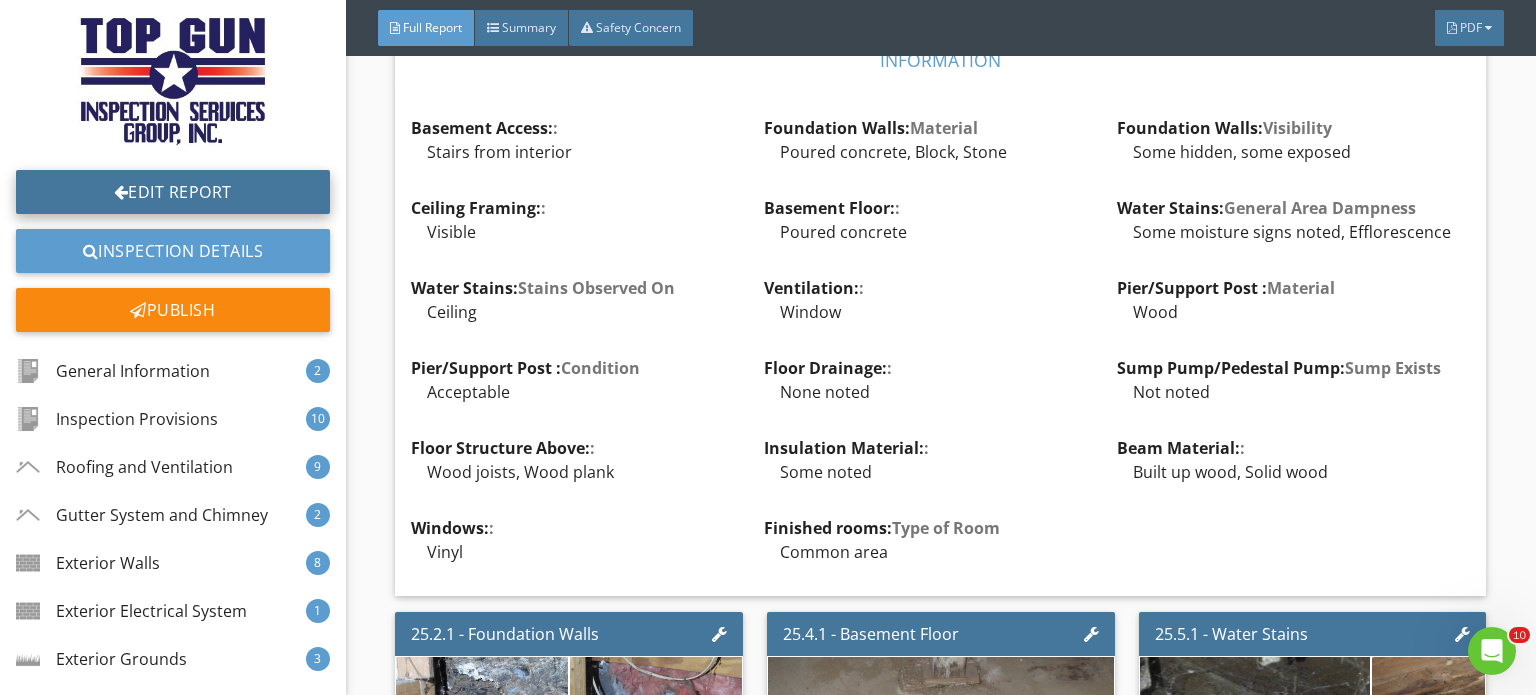 click on "Edit Report" at bounding box center [173, 192] 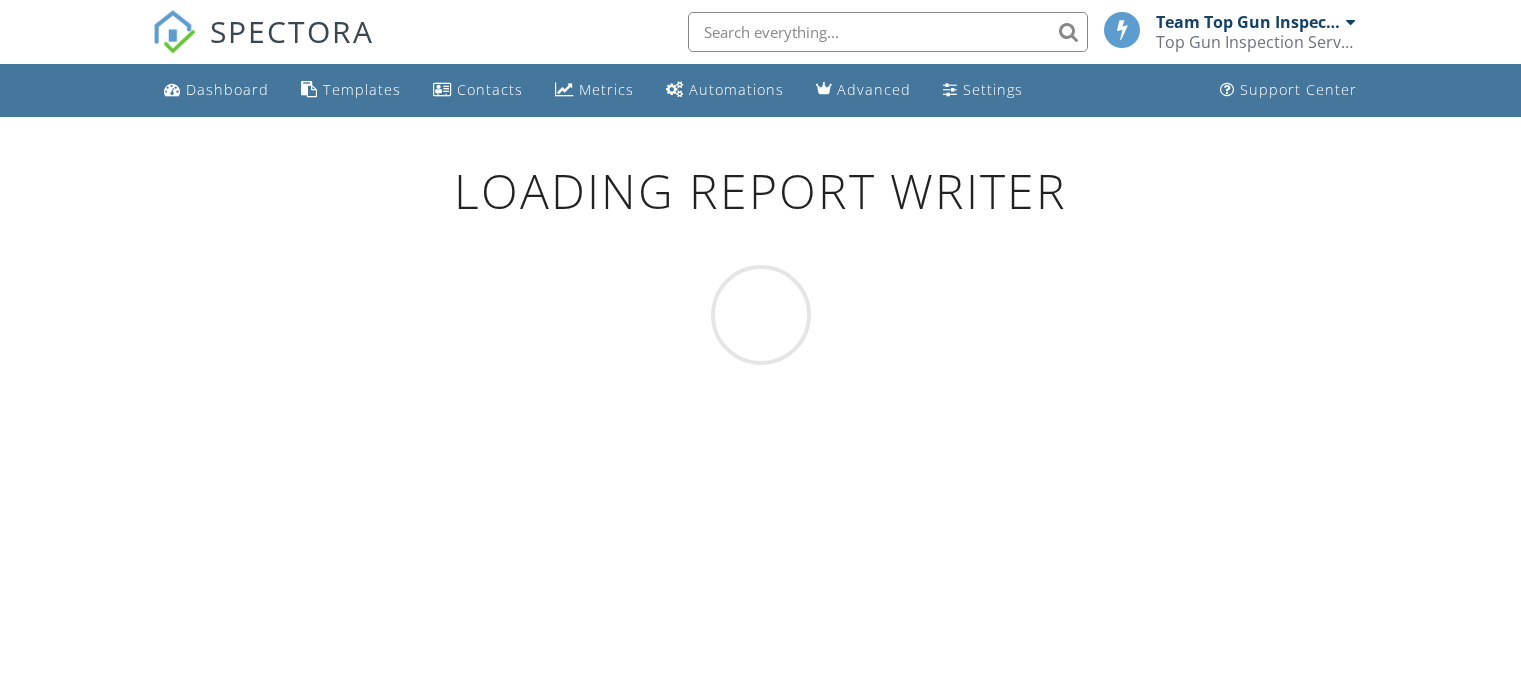 scroll, scrollTop: 0, scrollLeft: 0, axis: both 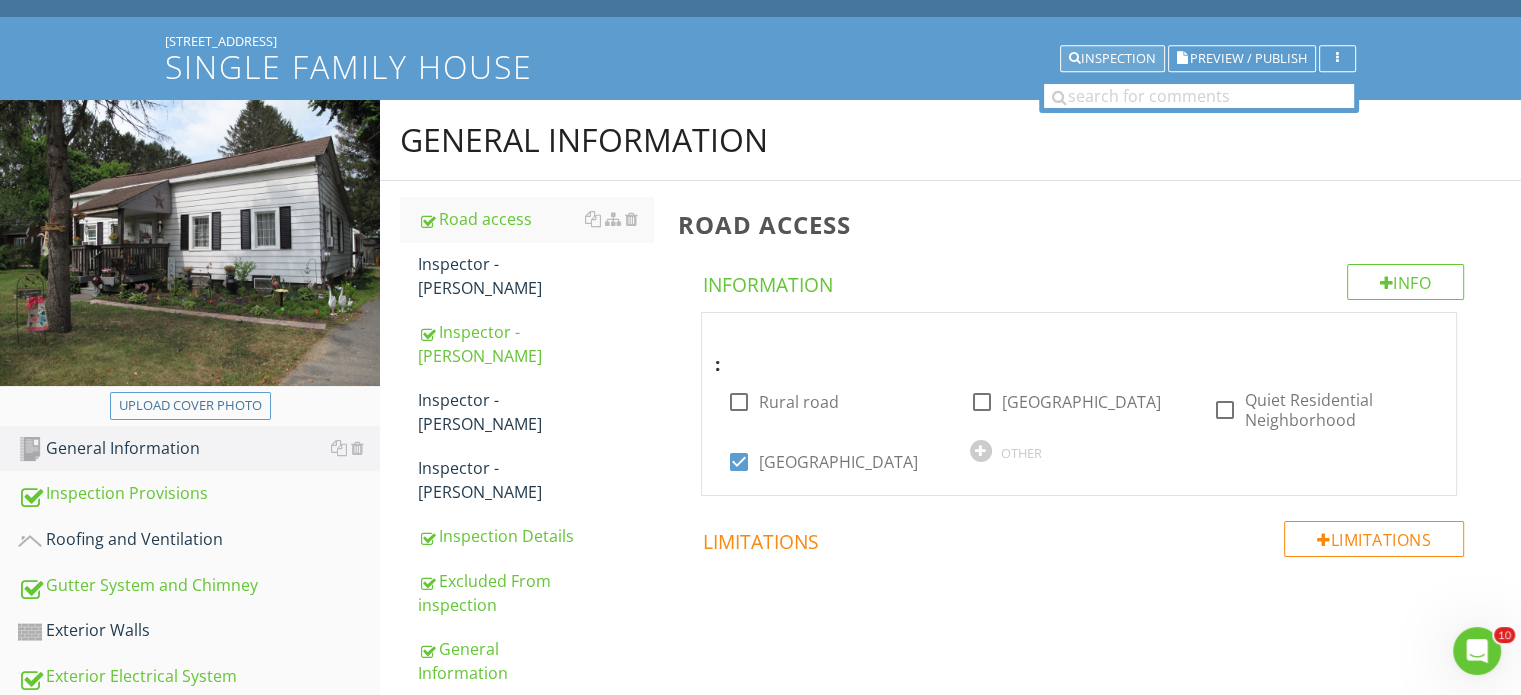 click on "Inspection" at bounding box center (1112, 59) 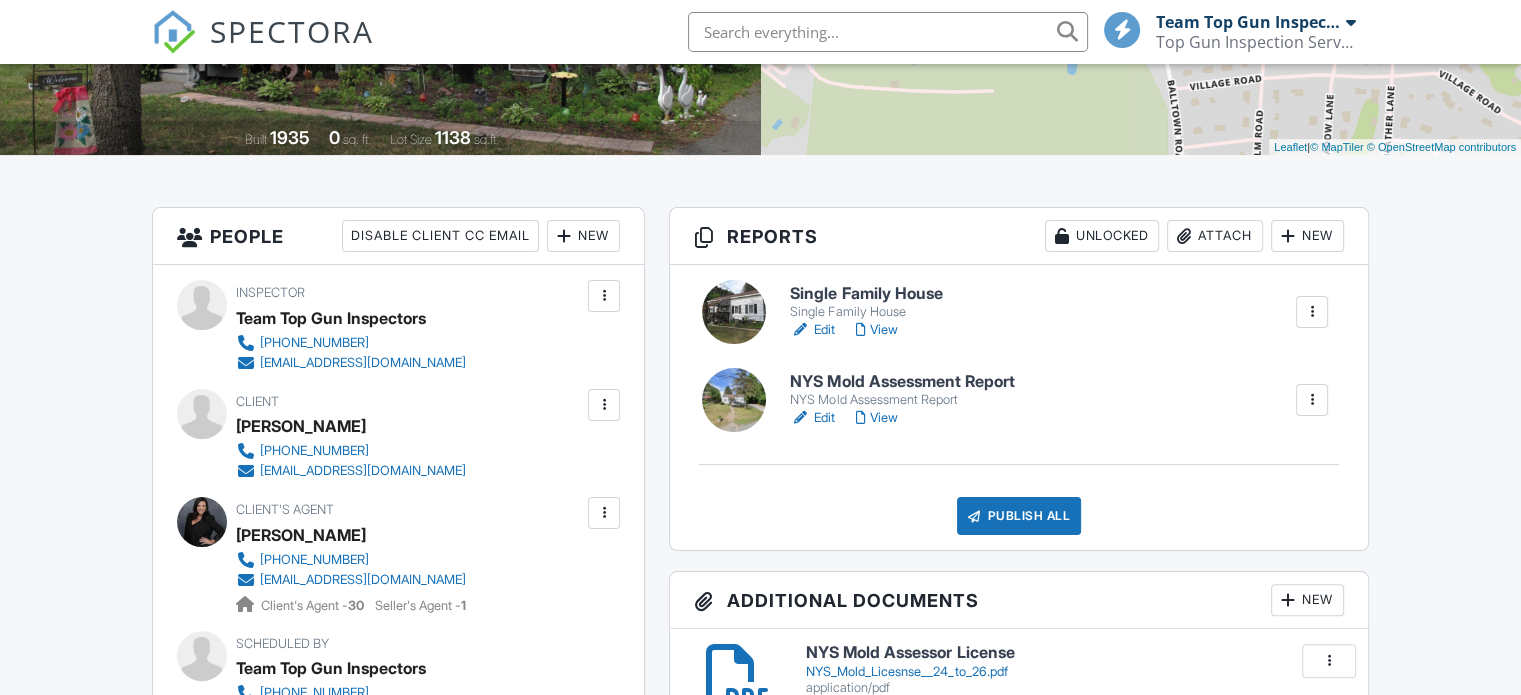 scroll, scrollTop: 500, scrollLeft: 0, axis: vertical 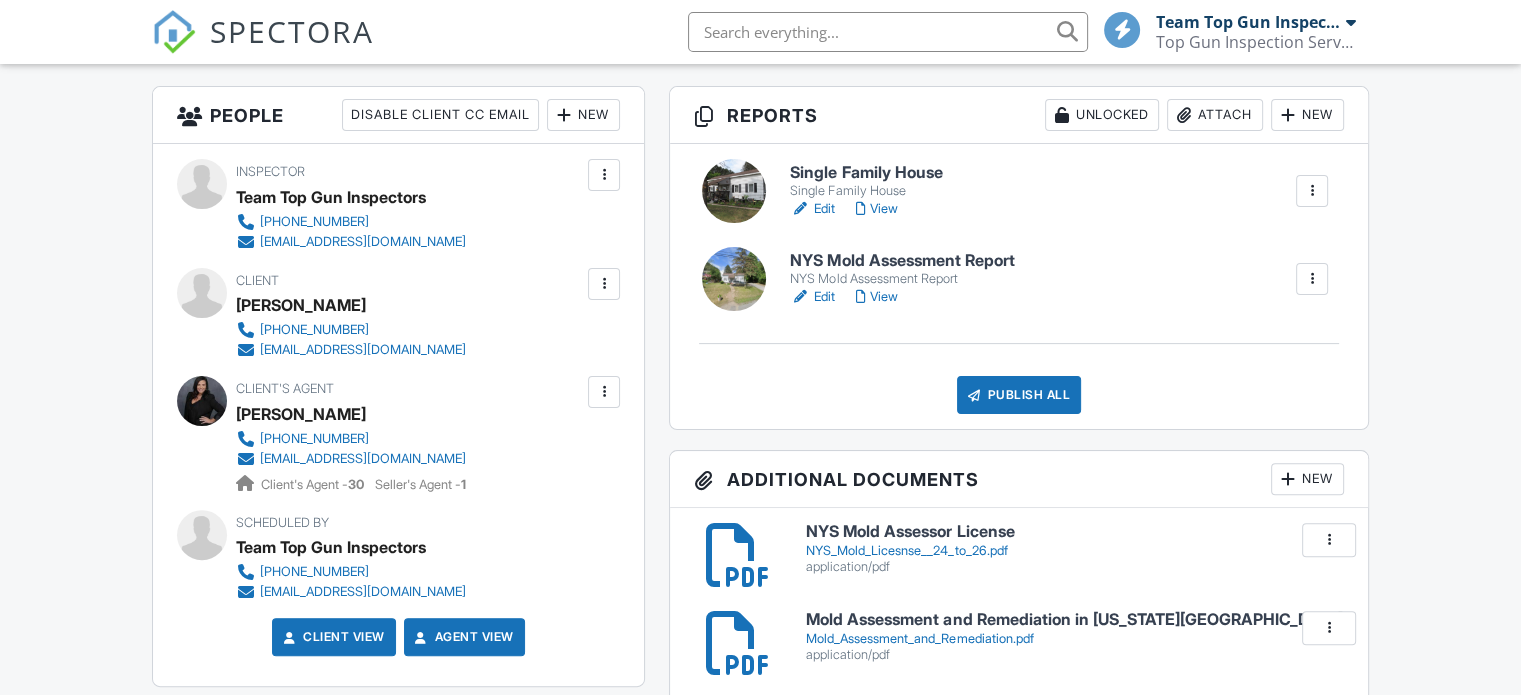 click at bounding box center [1312, 279] 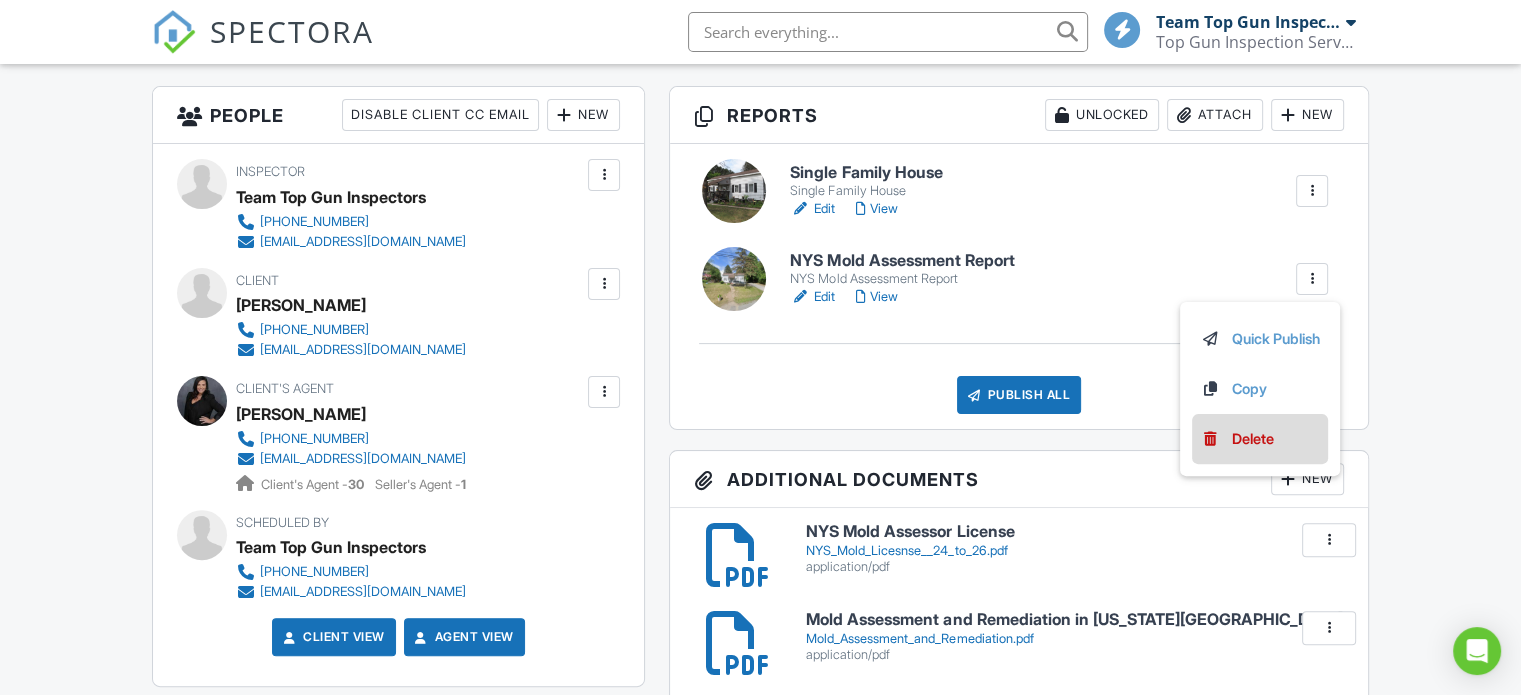 click on "Delete" at bounding box center (1253, 439) 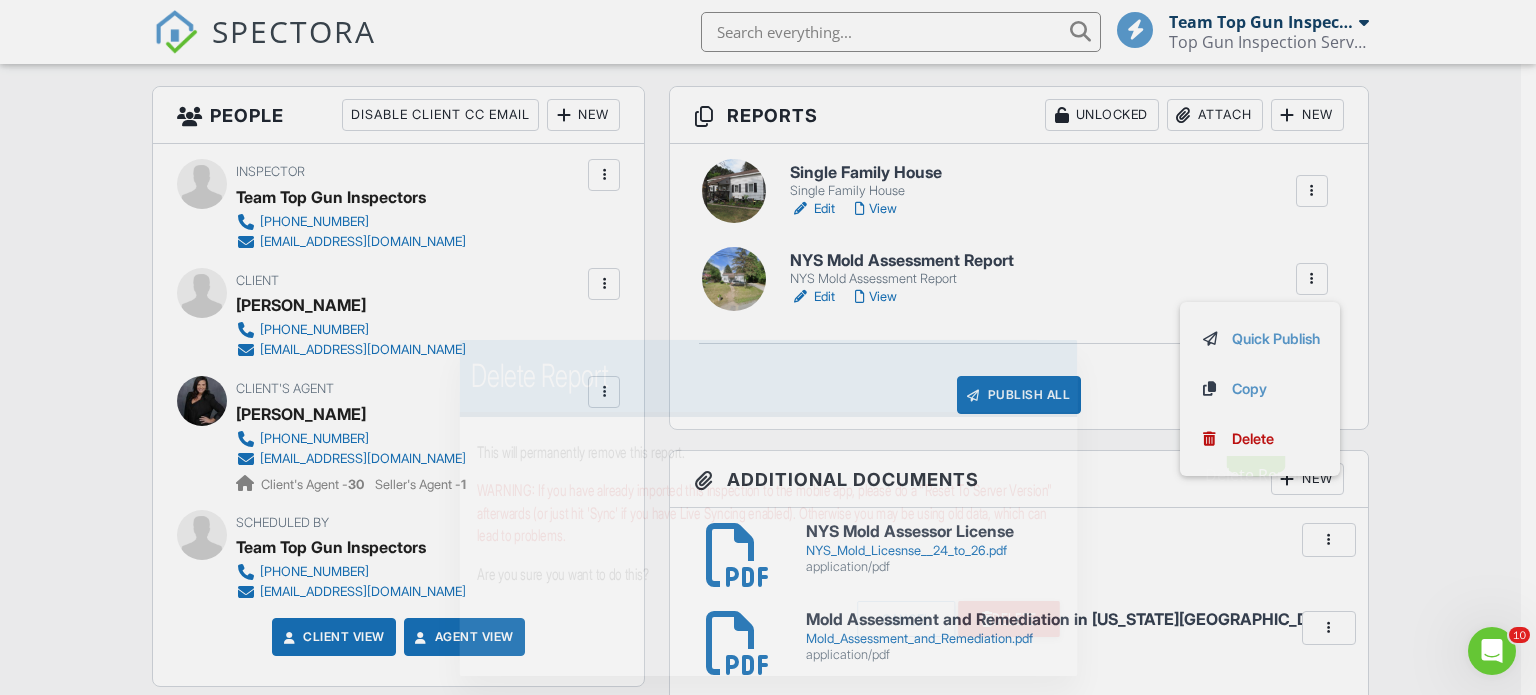 scroll, scrollTop: 0, scrollLeft: 0, axis: both 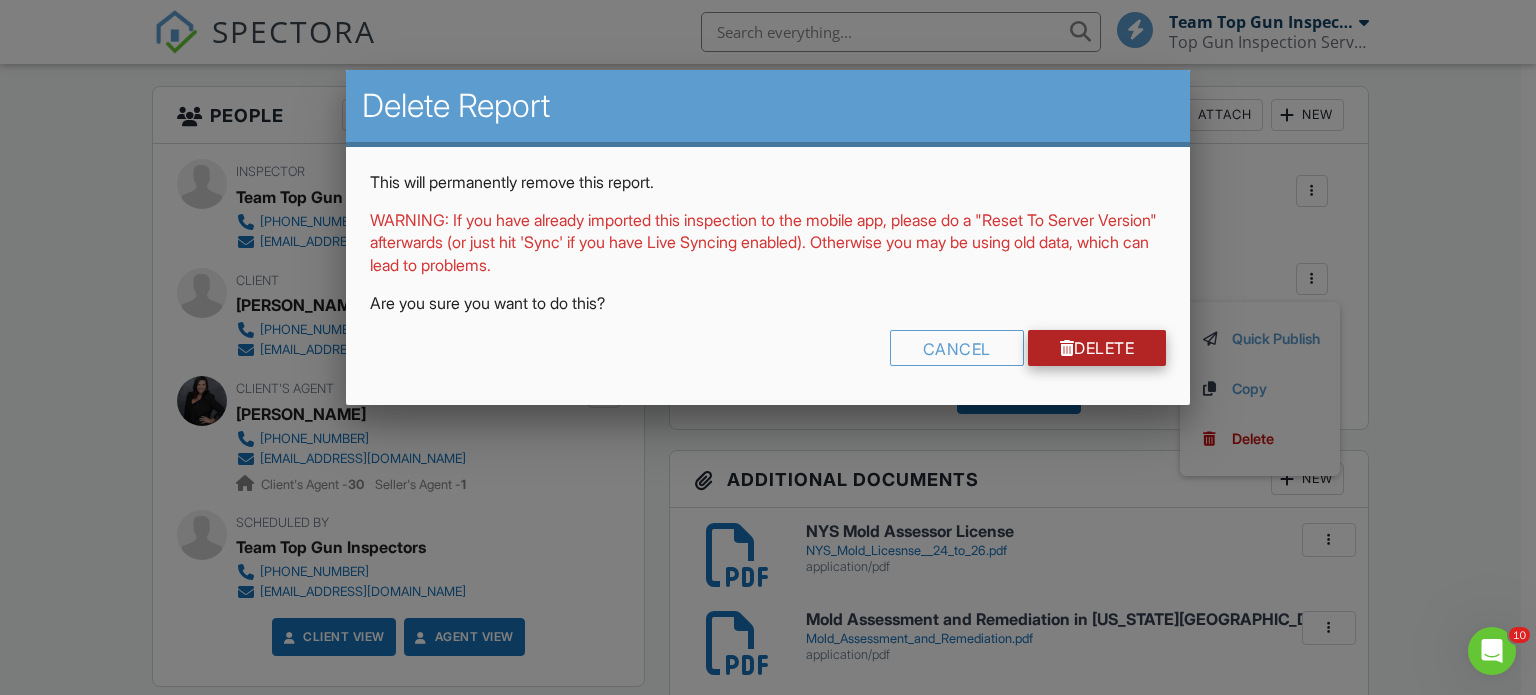 click on "Delete" at bounding box center (1097, 348) 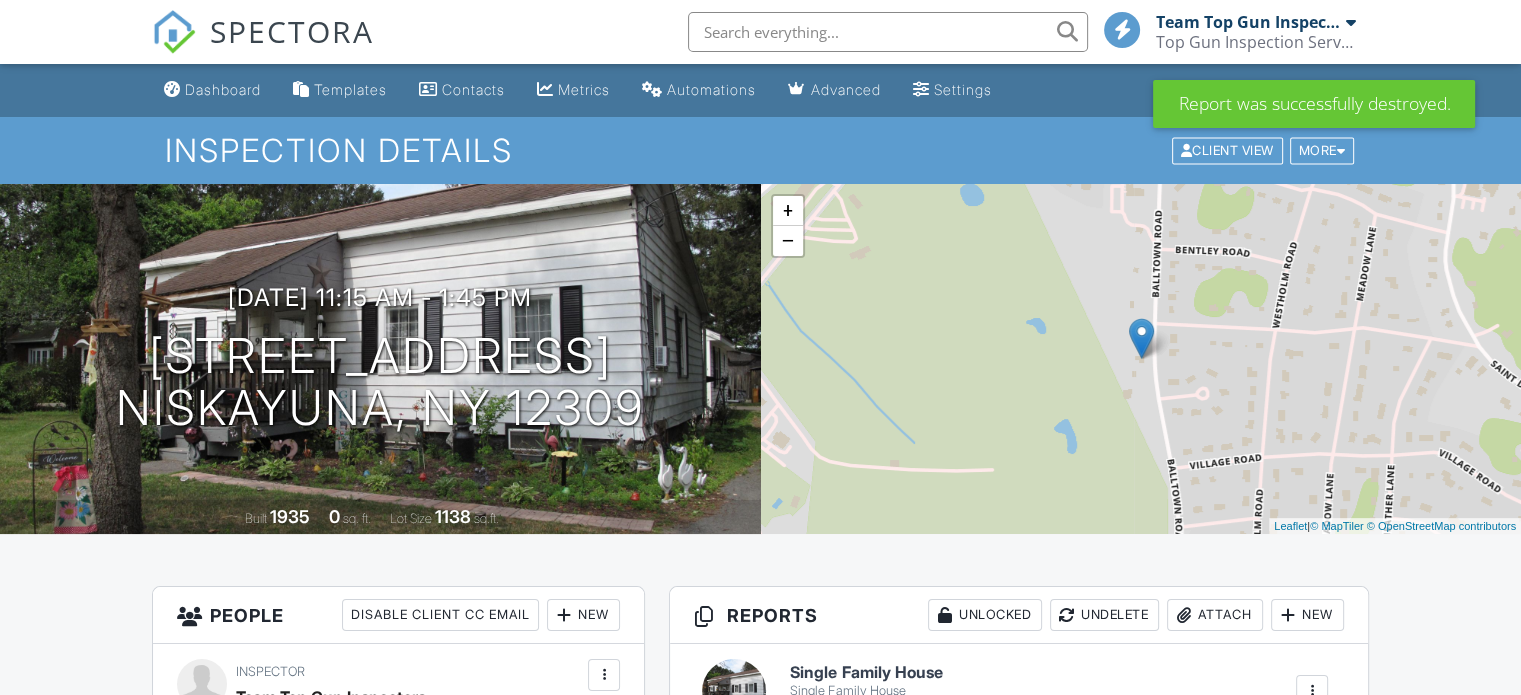 scroll, scrollTop: 600, scrollLeft: 0, axis: vertical 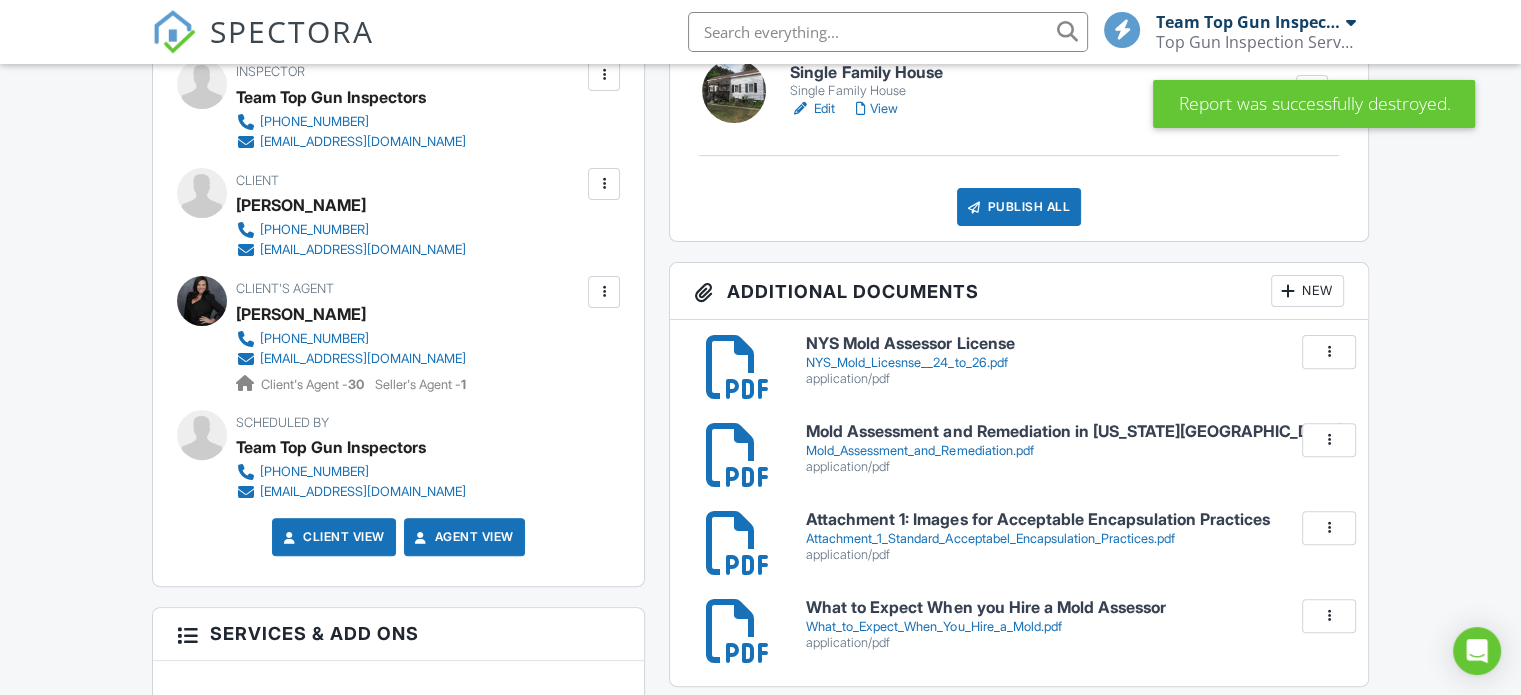 click at bounding box center (1329, 352) 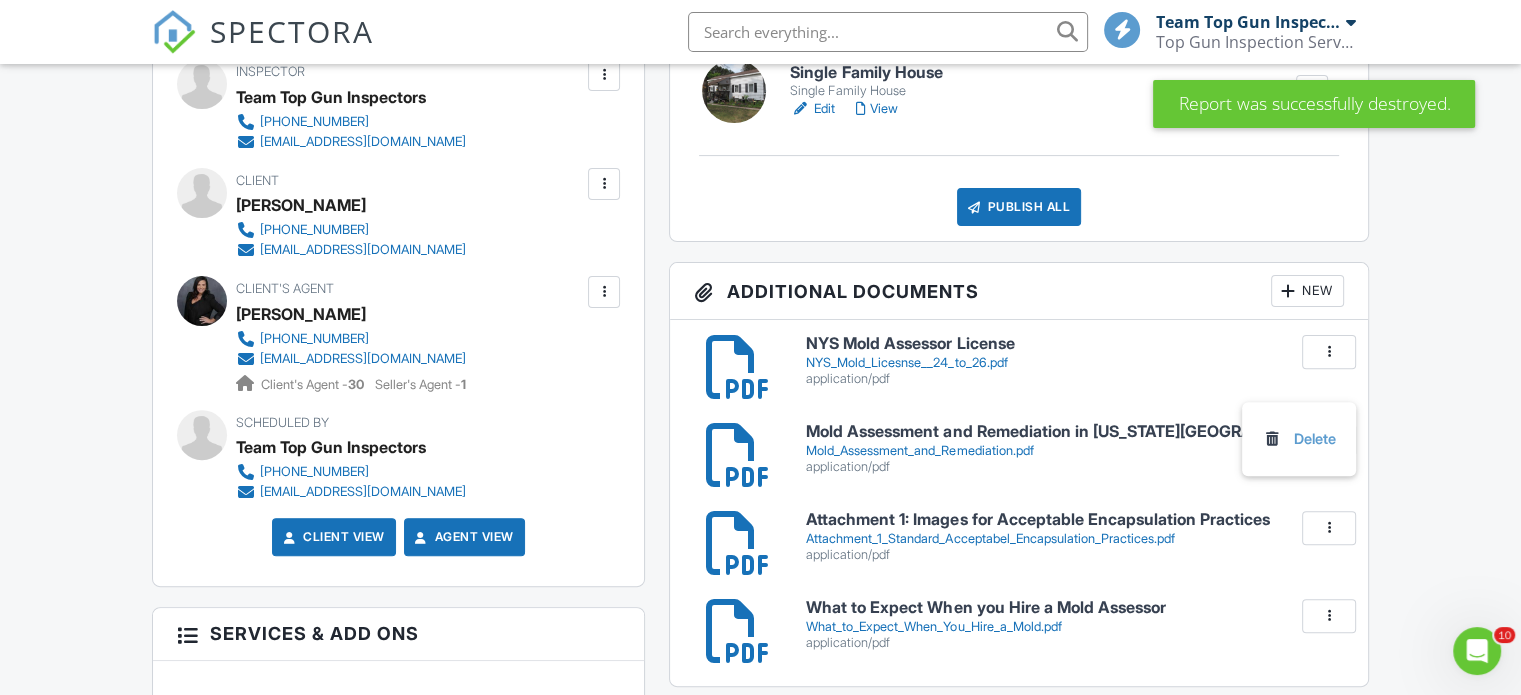 scroll, scrollTop: 0, scrollLeft: 0, axis: both 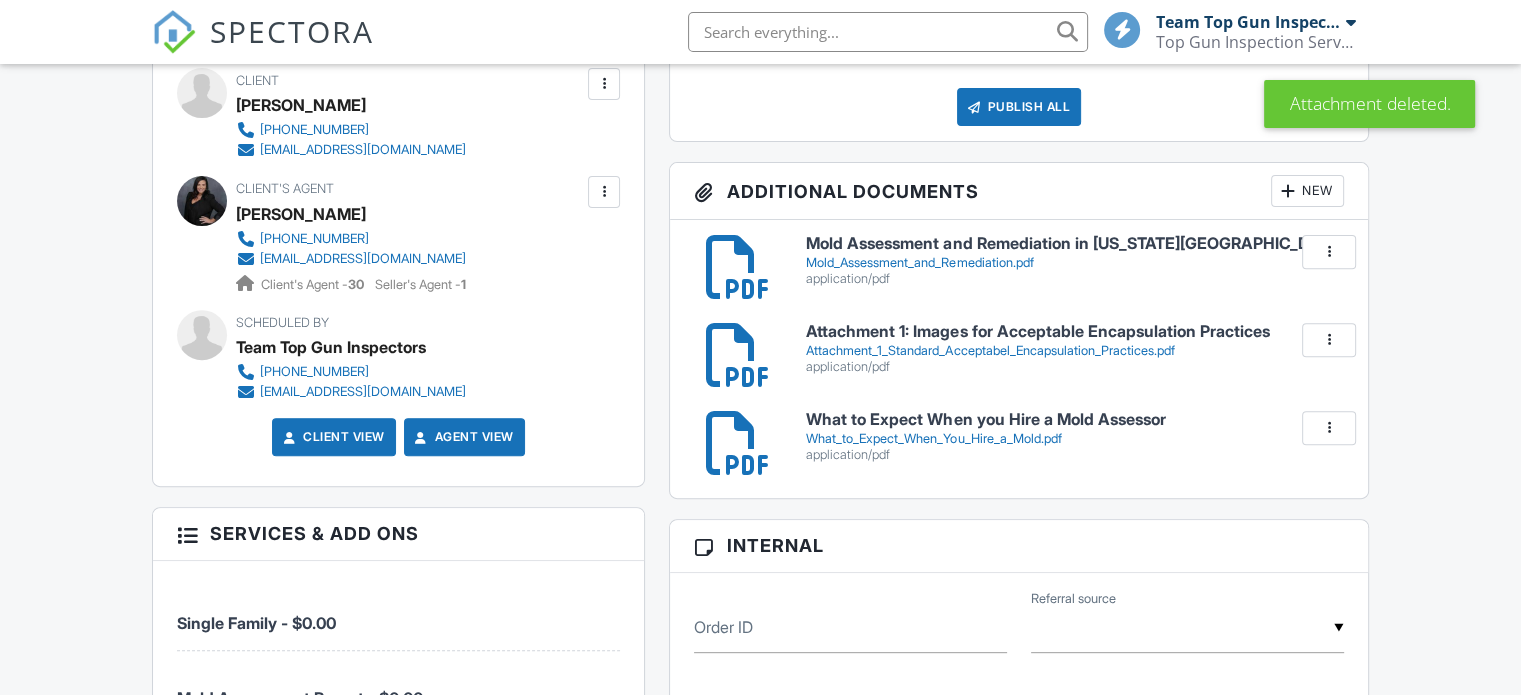 click at bounding box center (1329, 252) 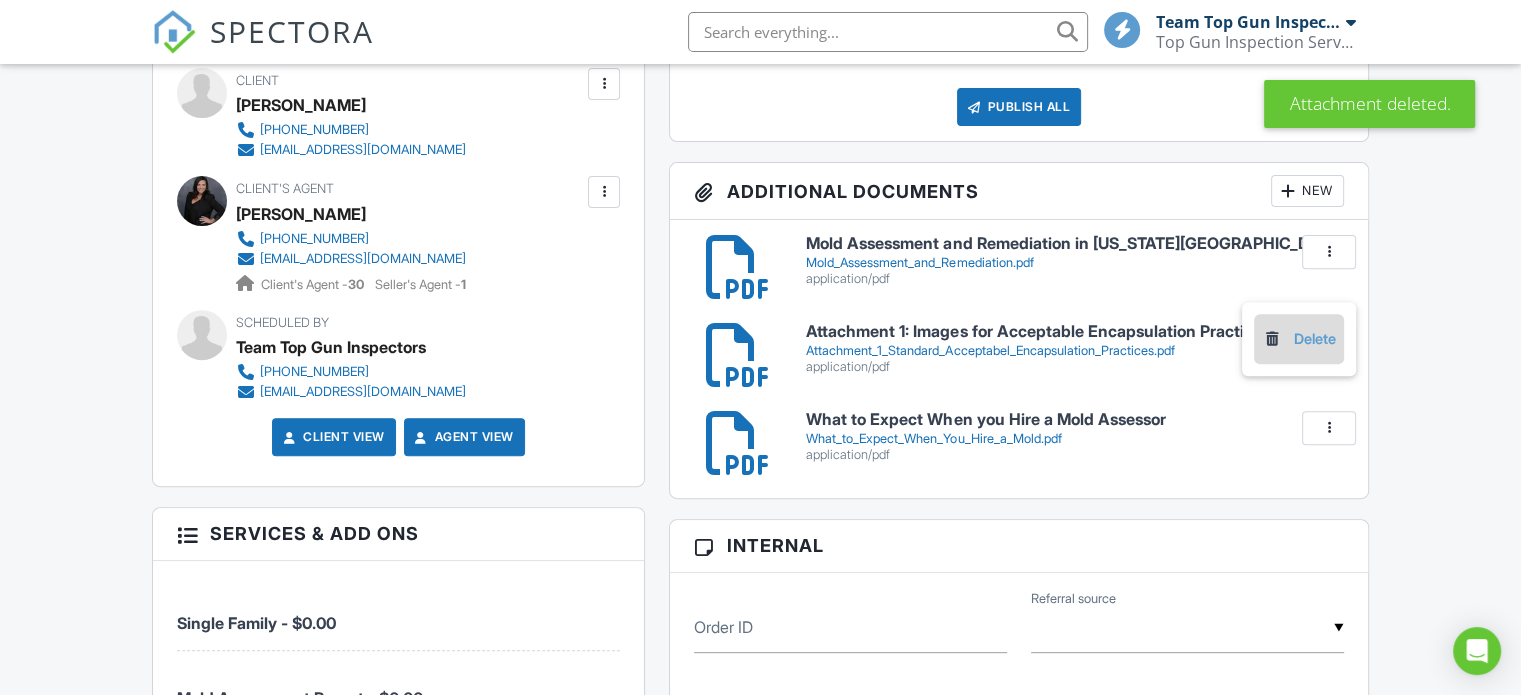 click on "Delete" at bounding box center [1299, 339] 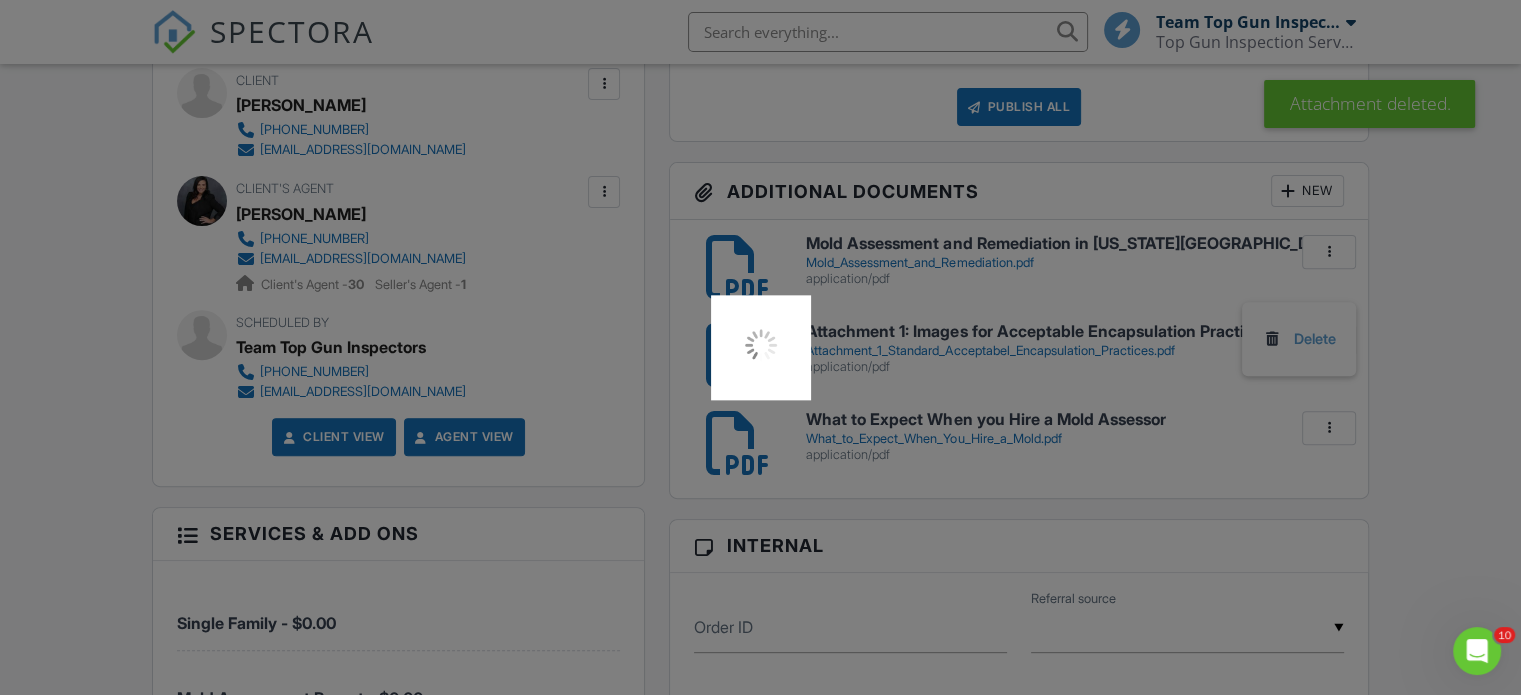scroll, scrollTop: 0, scrollLeft: 0, axis: both 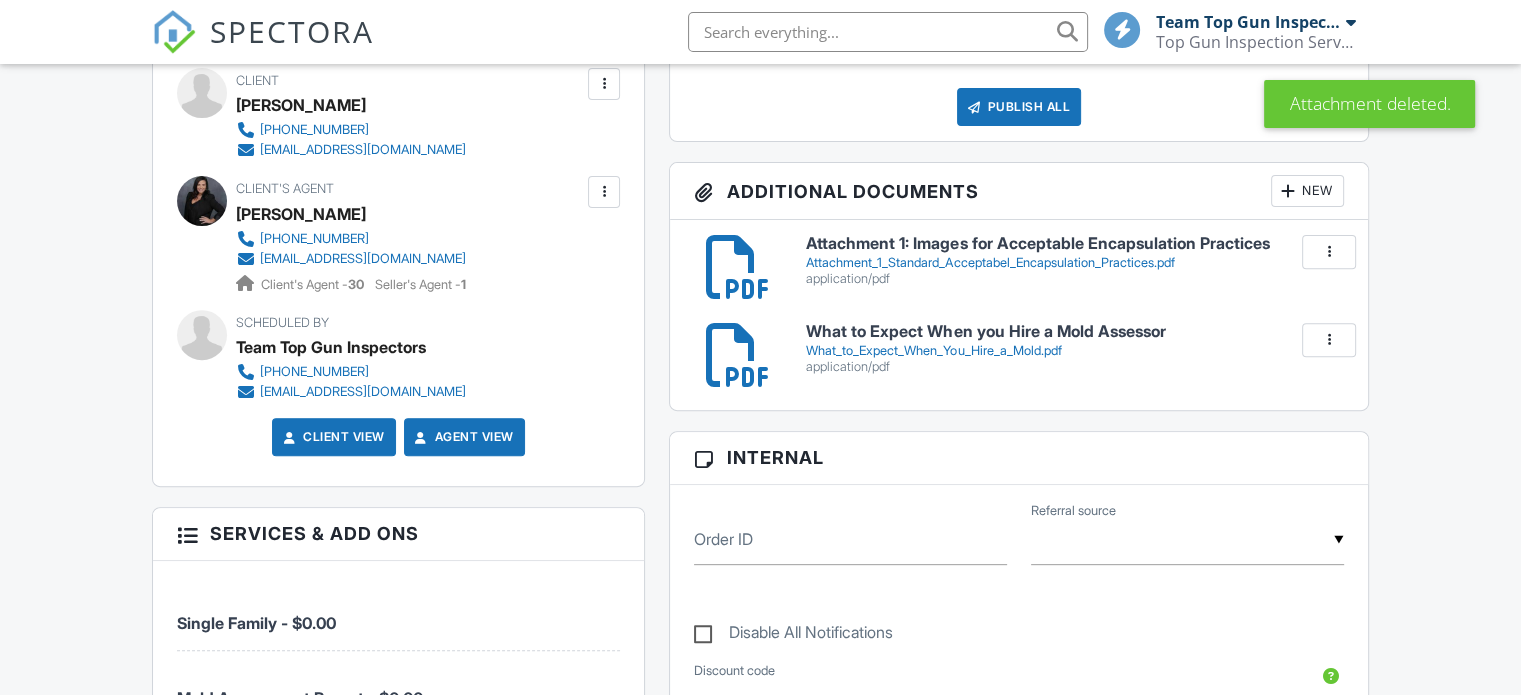 click at bounding box center [1329, 252] 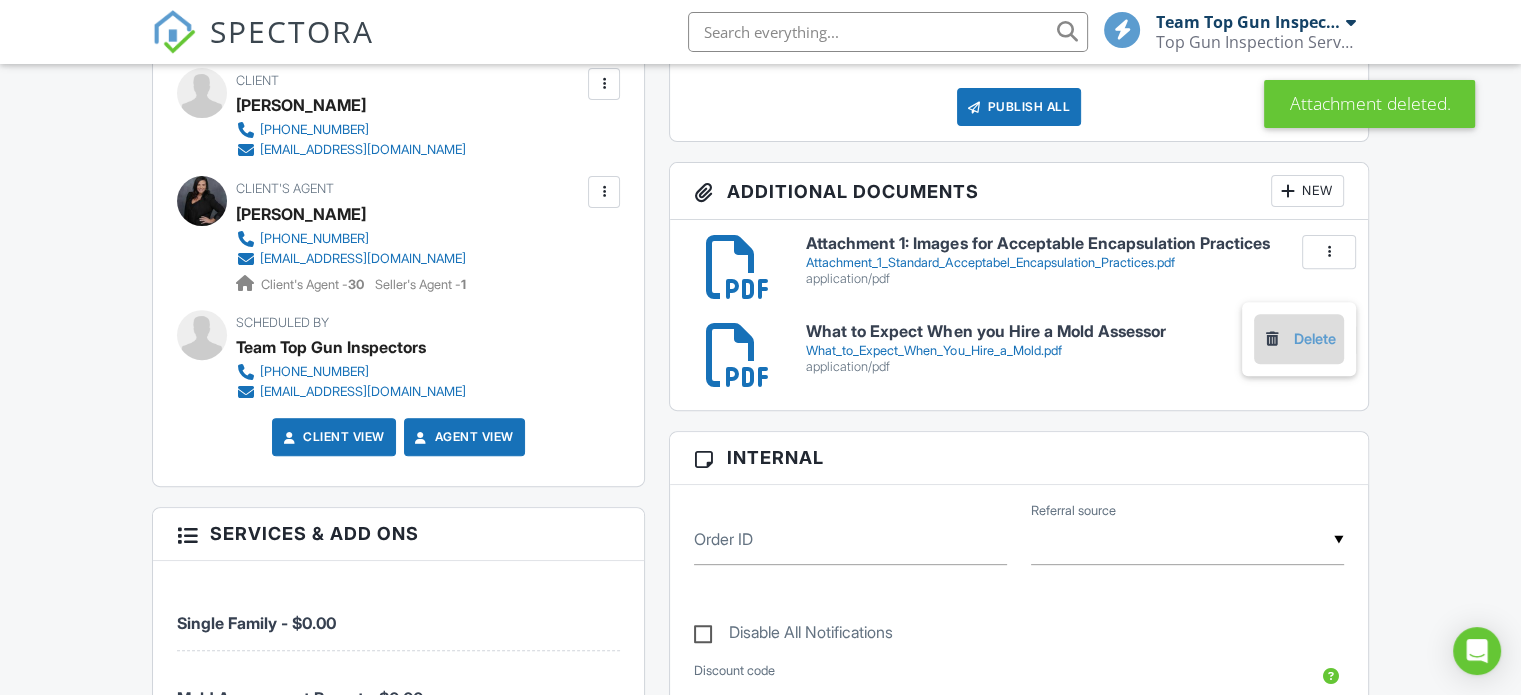 click on "Delete" at bounding box center (1299, 339) 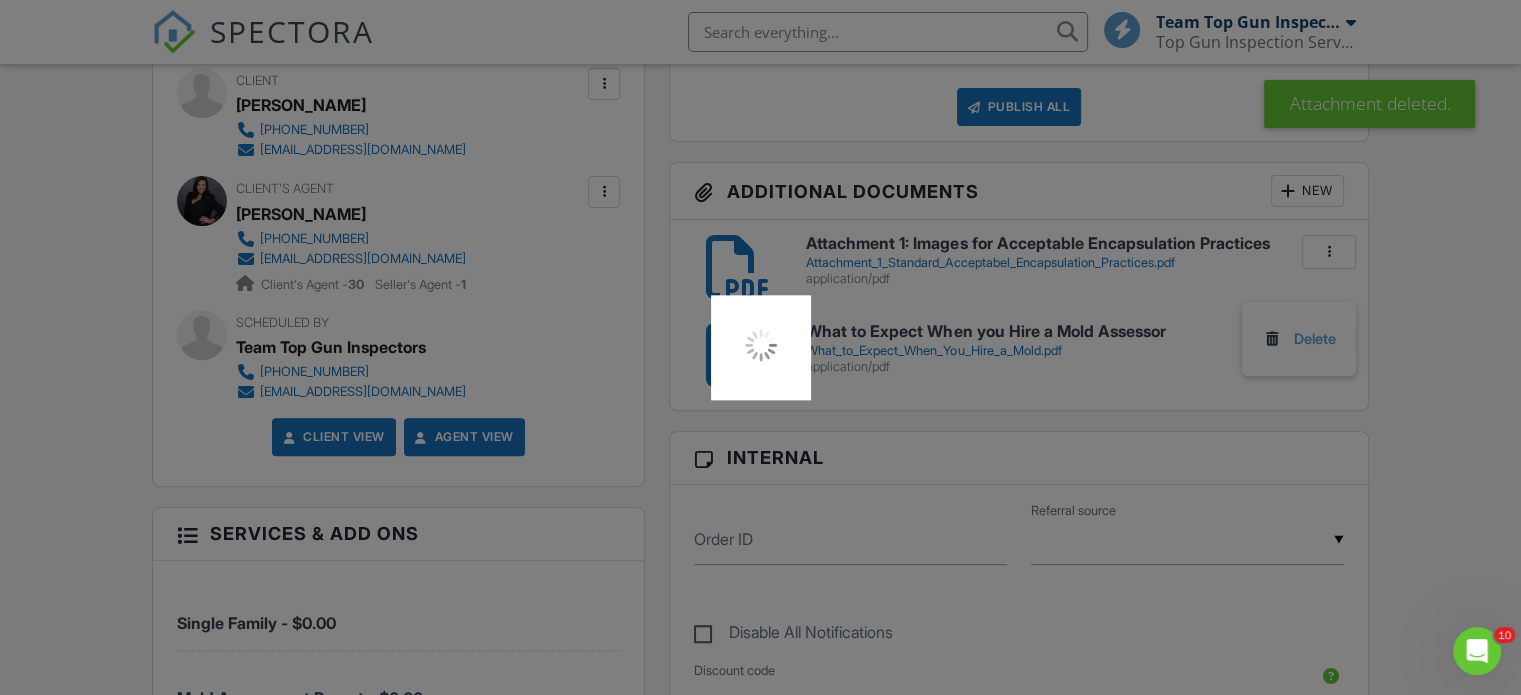 scroll, scrollTop: 0, scrollLeft: 0, axis: both 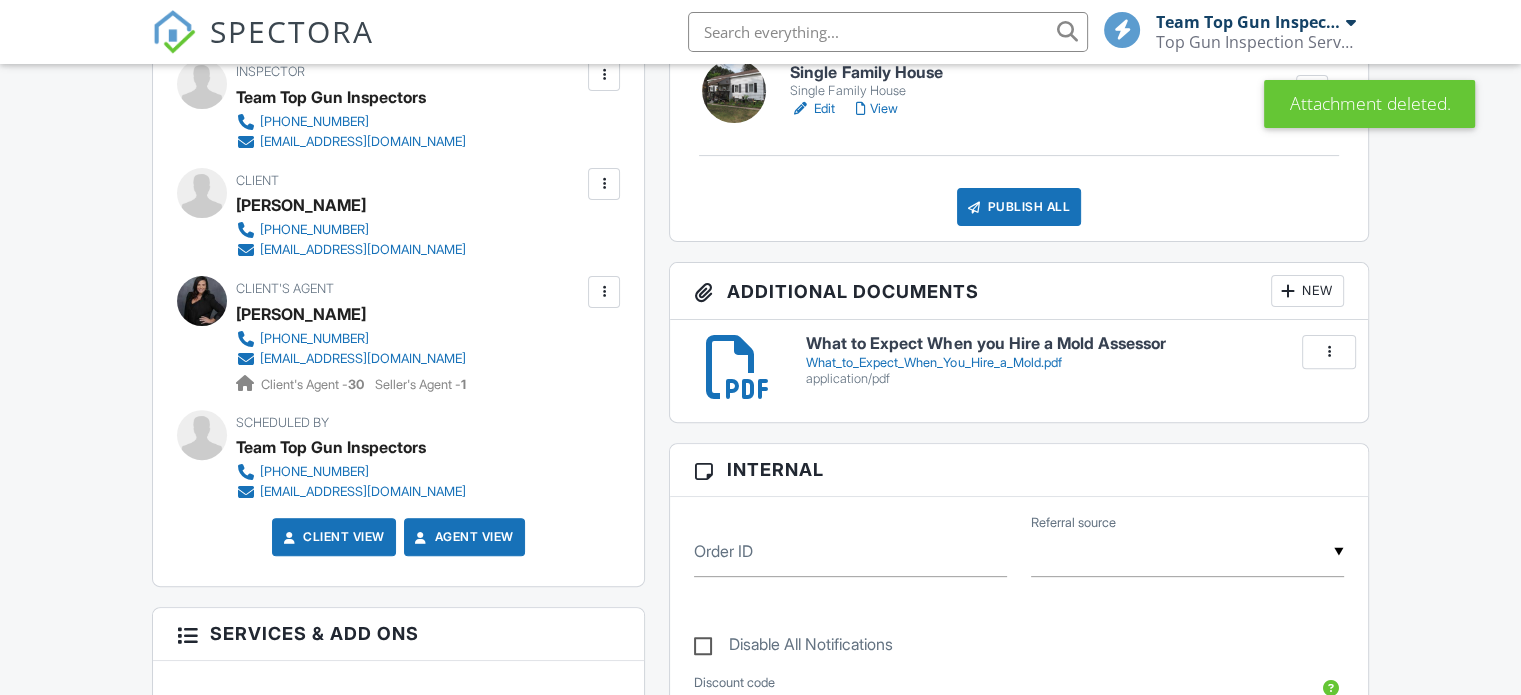 click at bounding box center (1329, 352) 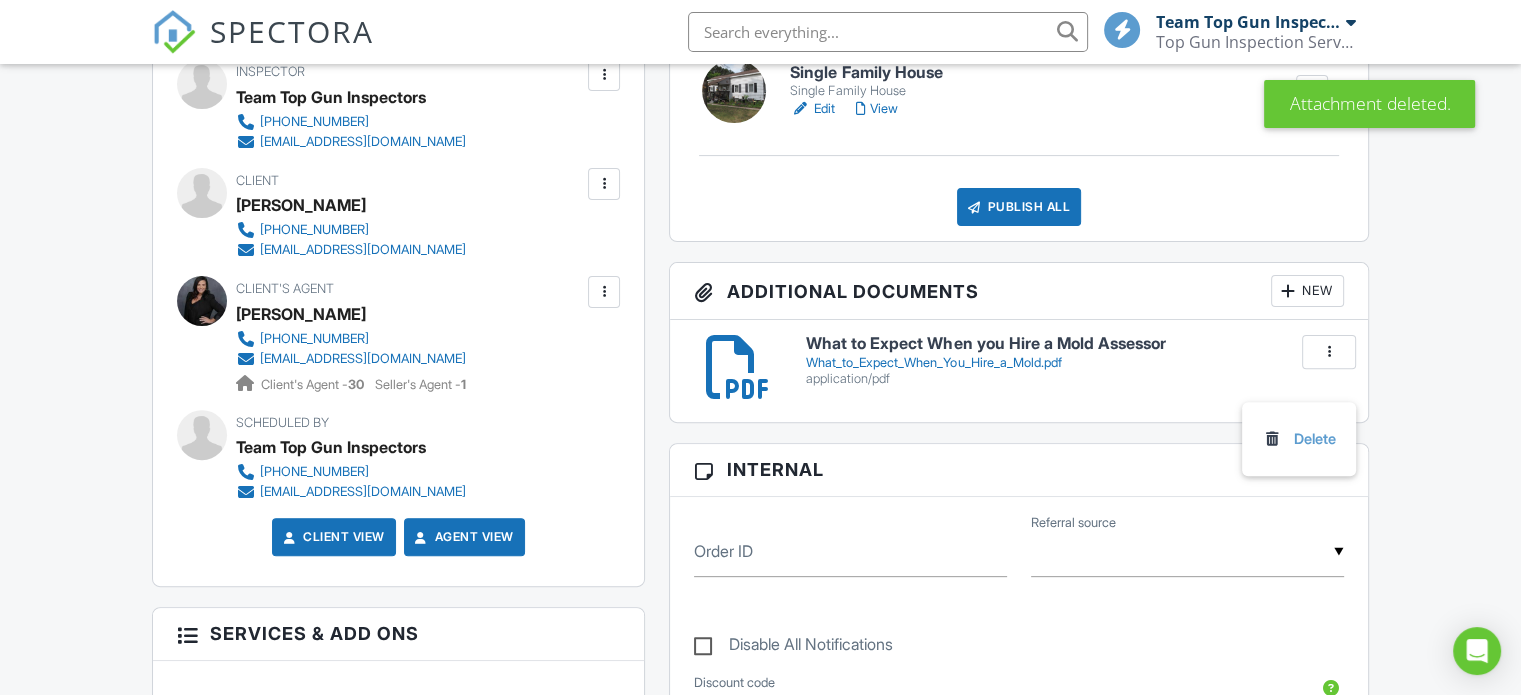 drag, startPoint x: 1266, startPoint y: 435, endPoint x: 822, endPoint y: 72, distance: 573.5024 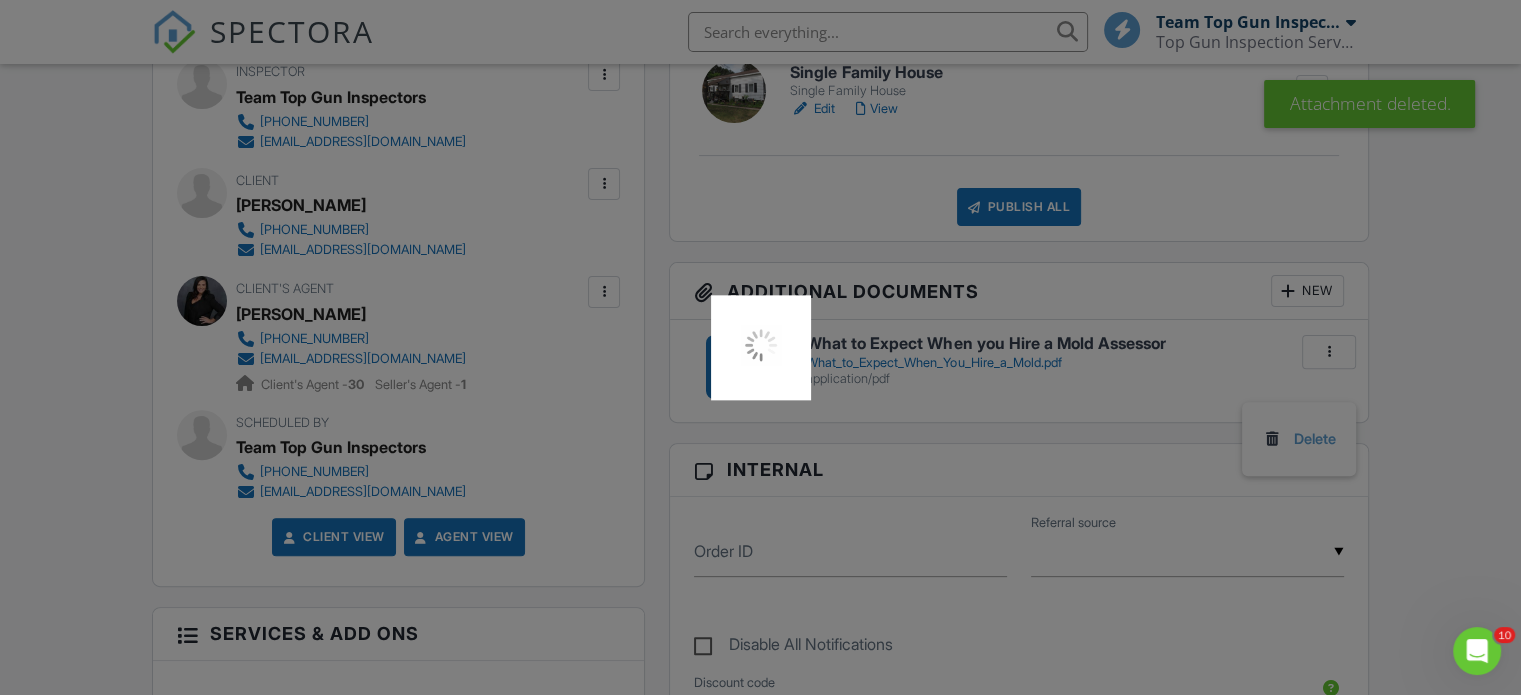 scroll, scrollTop: 0, scrollLeft: 0, axis: both 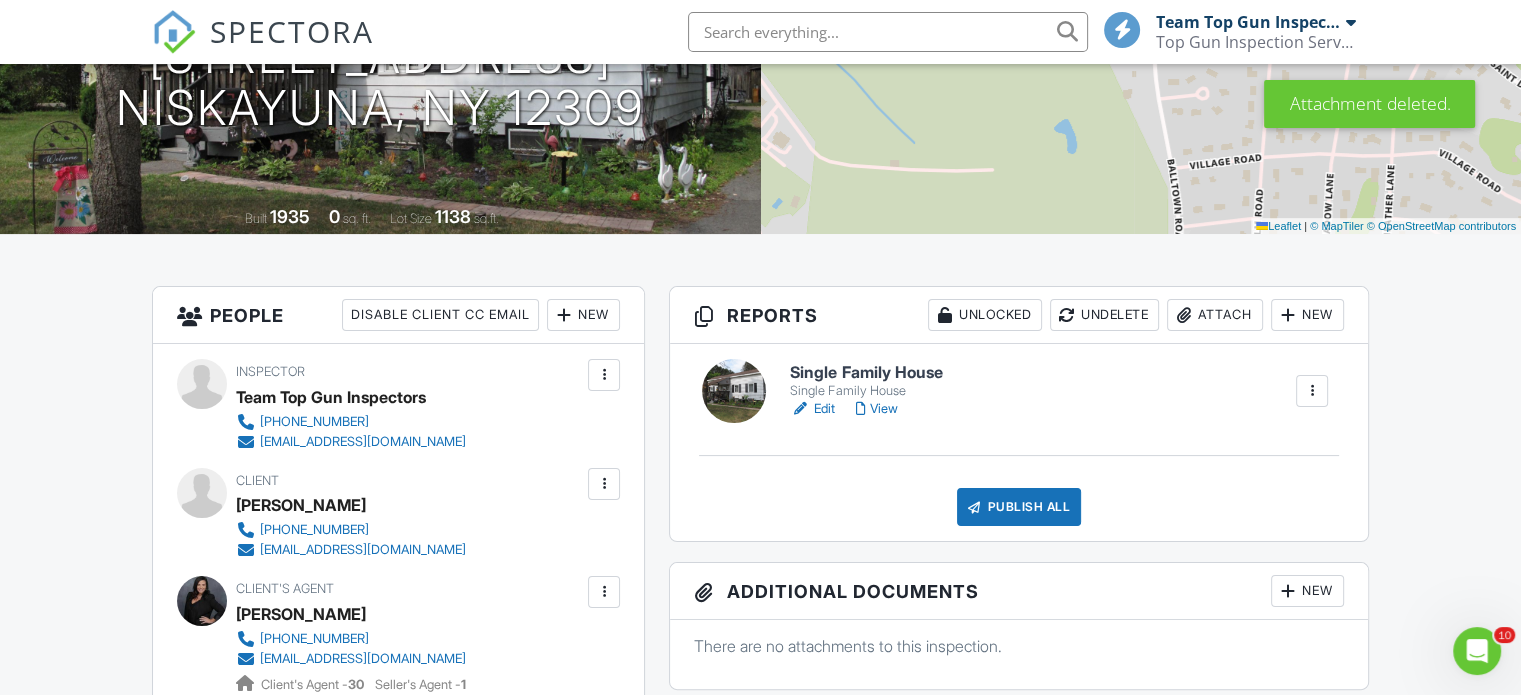 click on "Edit" at bounding box center (812, 409) 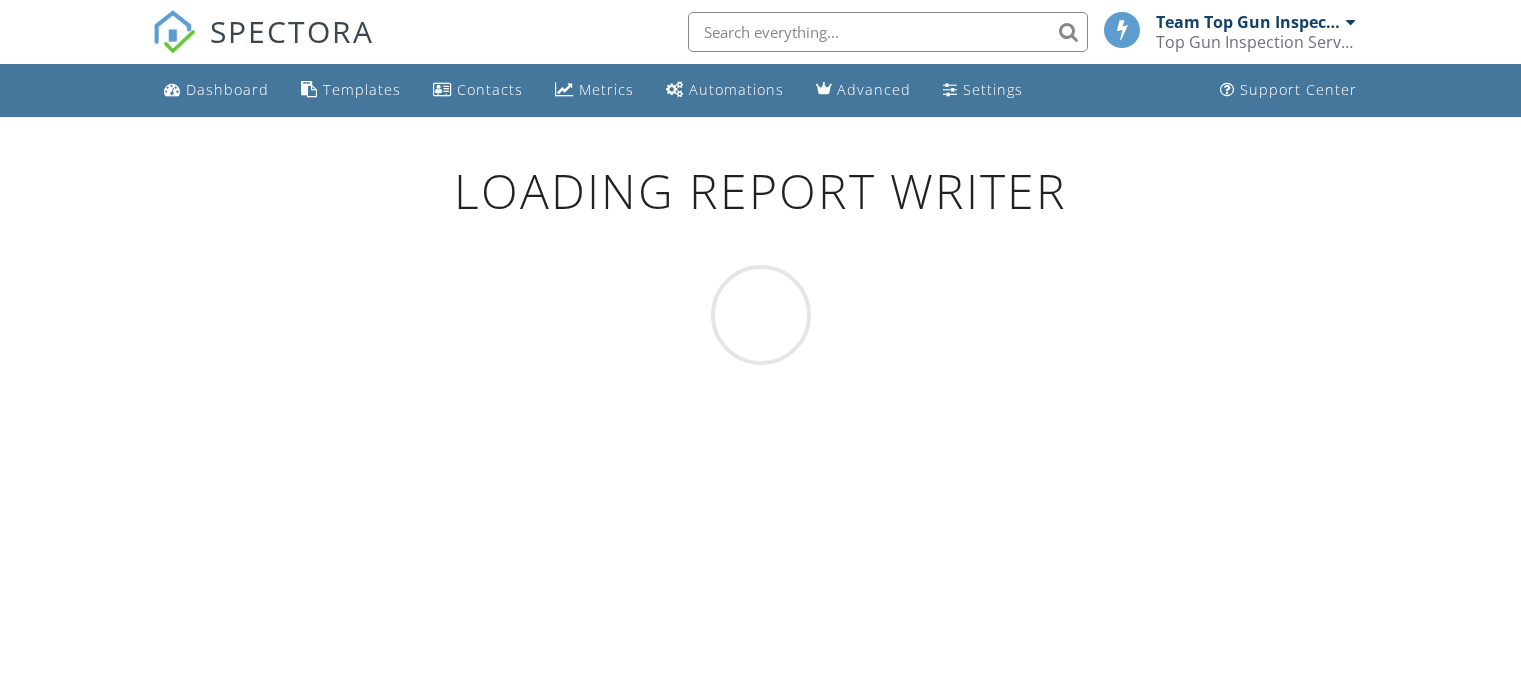 scroll, scrollTop: 0, scrollLeft: 0, axis: both 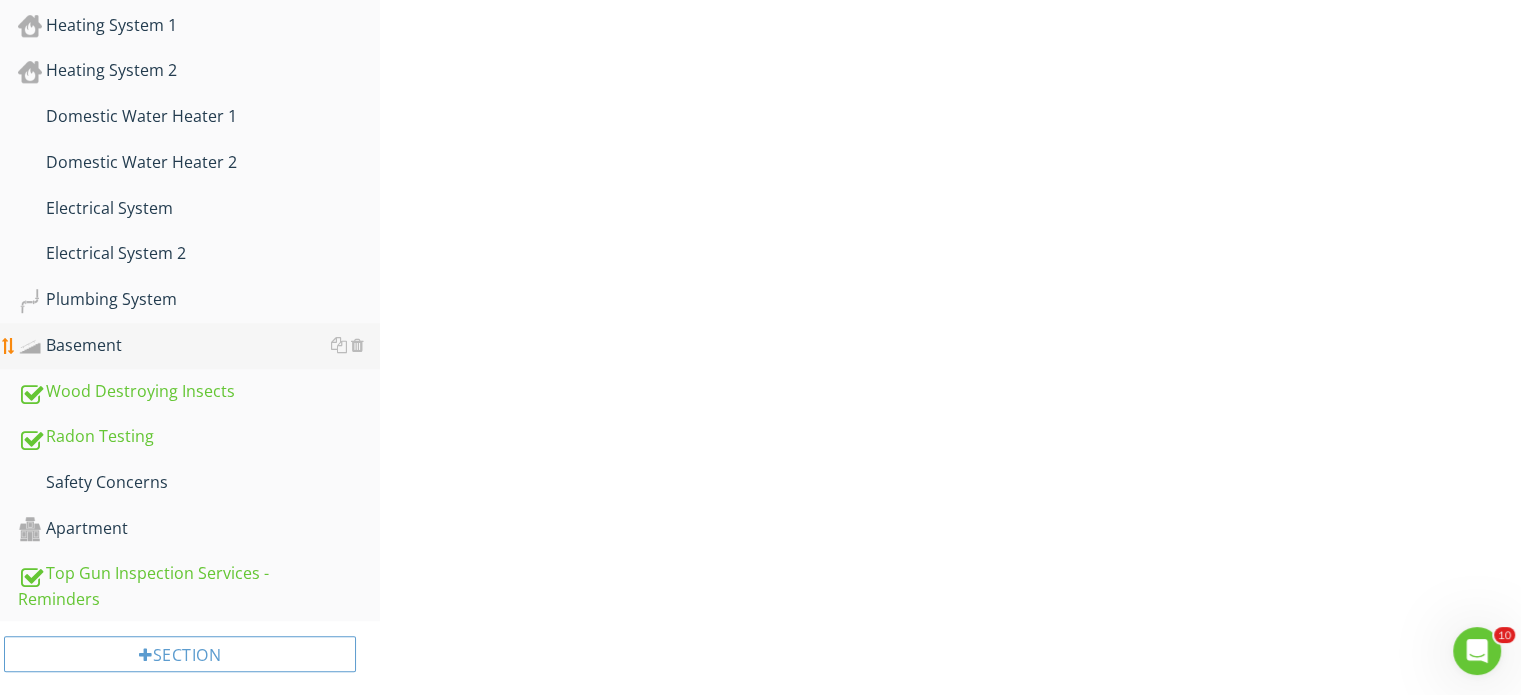 click on "Basement" at bounding box center [199, 346] 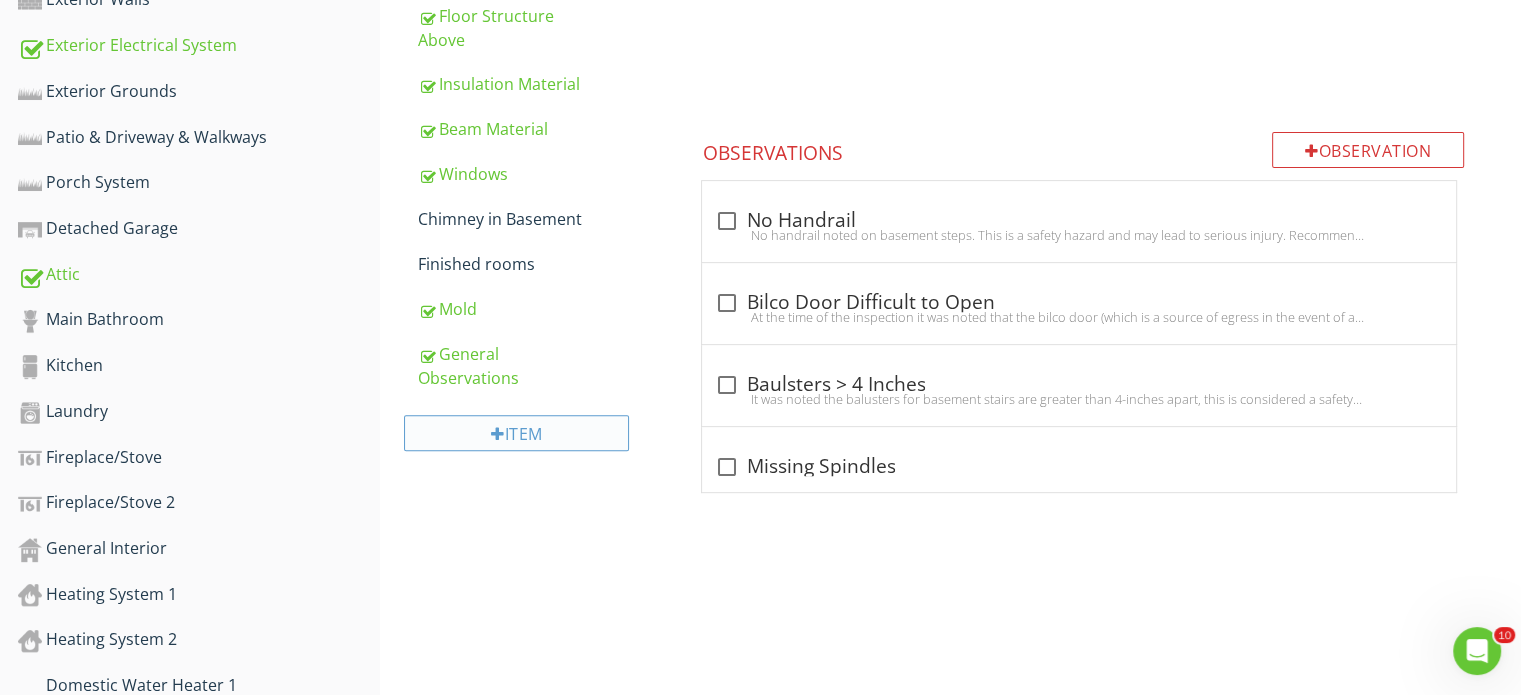 scroll, scrollTop: 800, scrollLeft: 0, axis: vertical 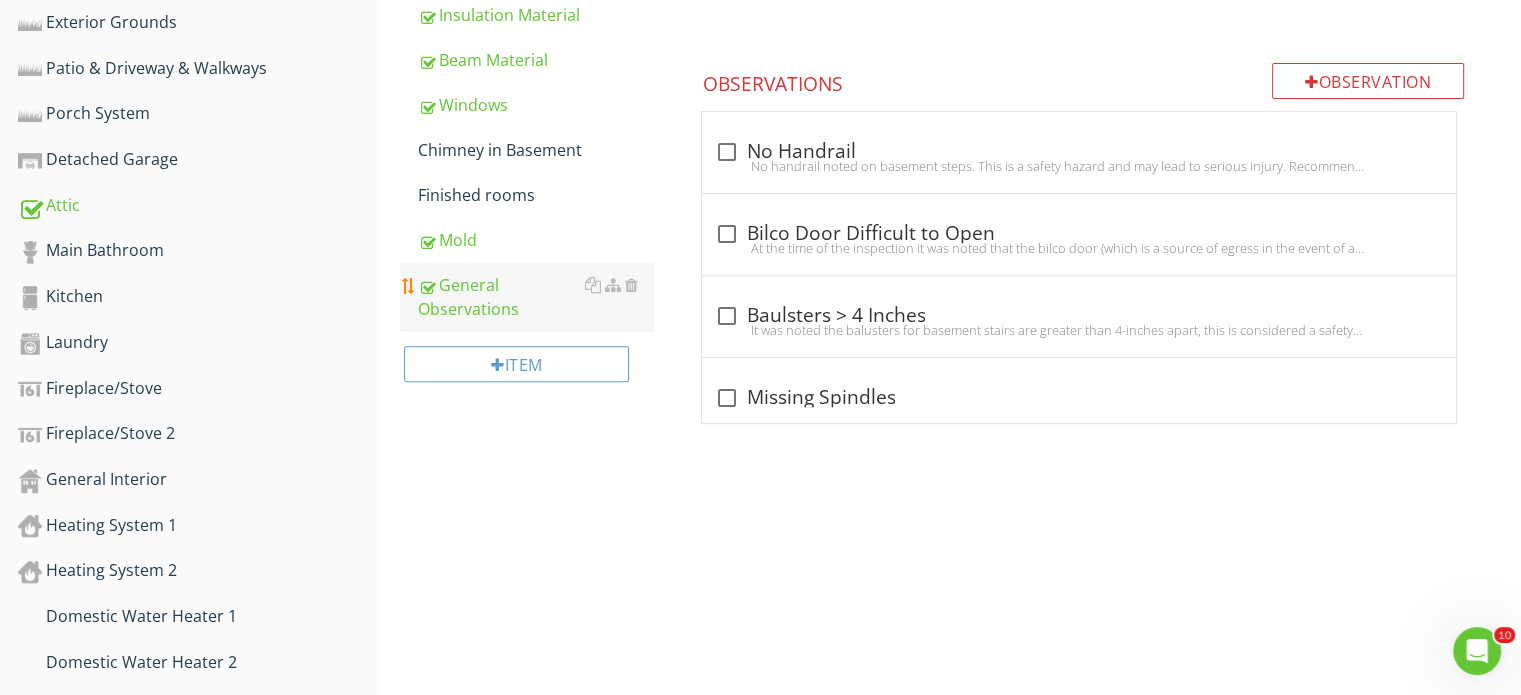 click on "General Observations" at bounding box center [535, 297] 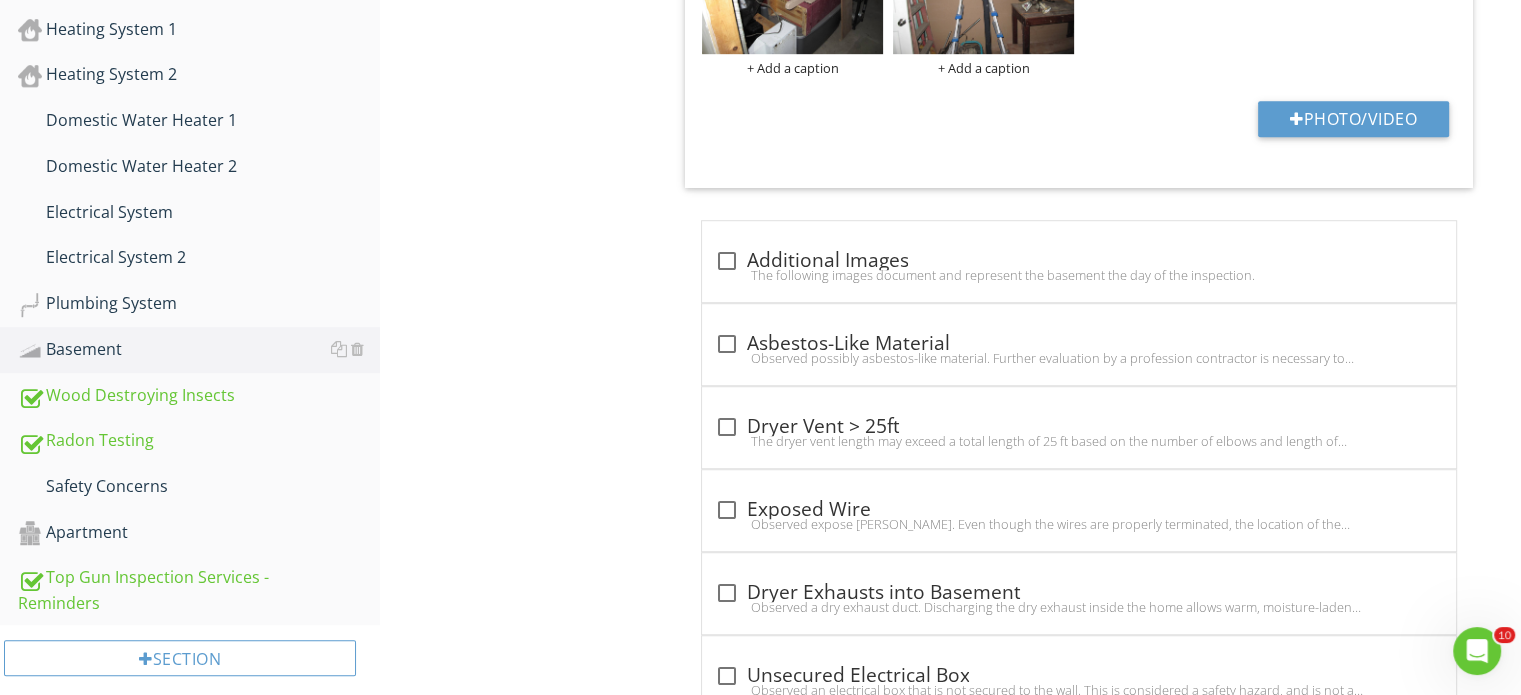 scroll, scrollTop: 1300, scrollLeft: 0, axis: vertical 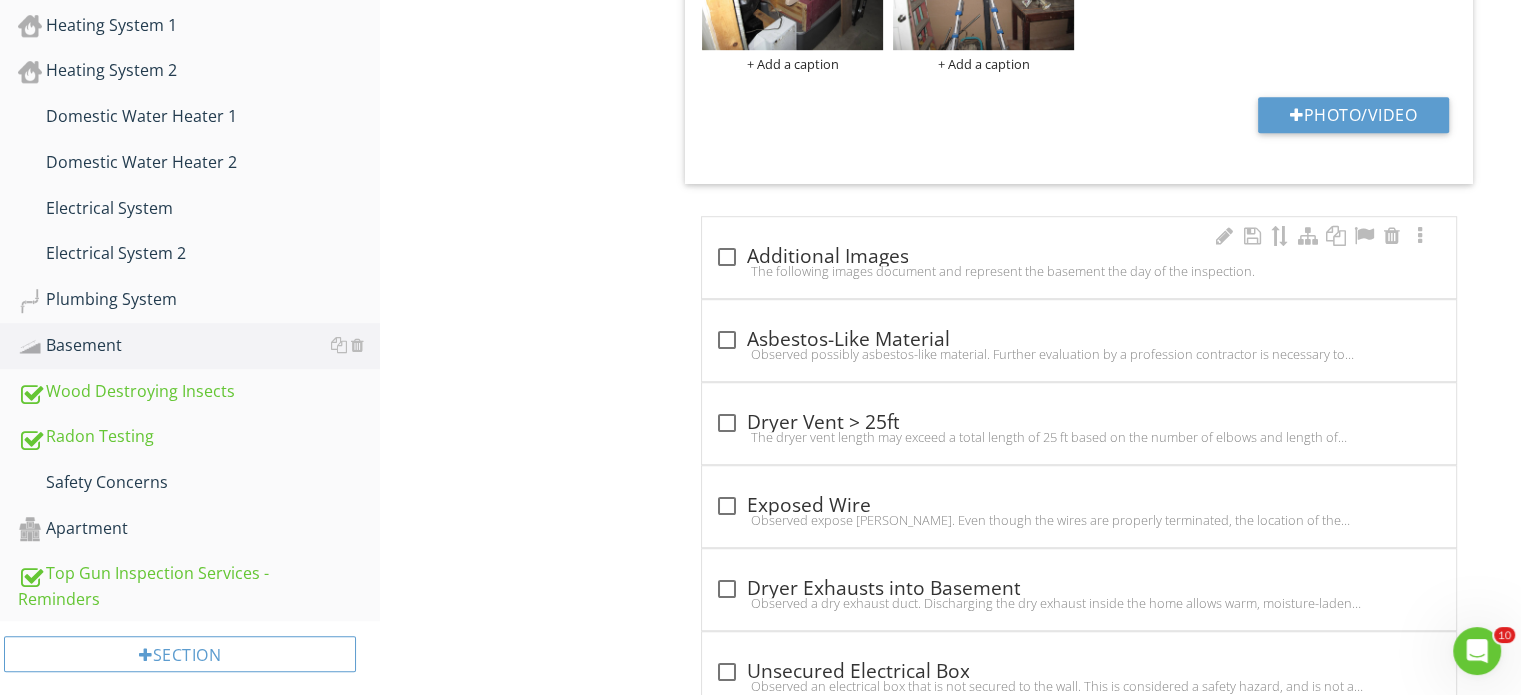 click at bounding box center [726, 257] 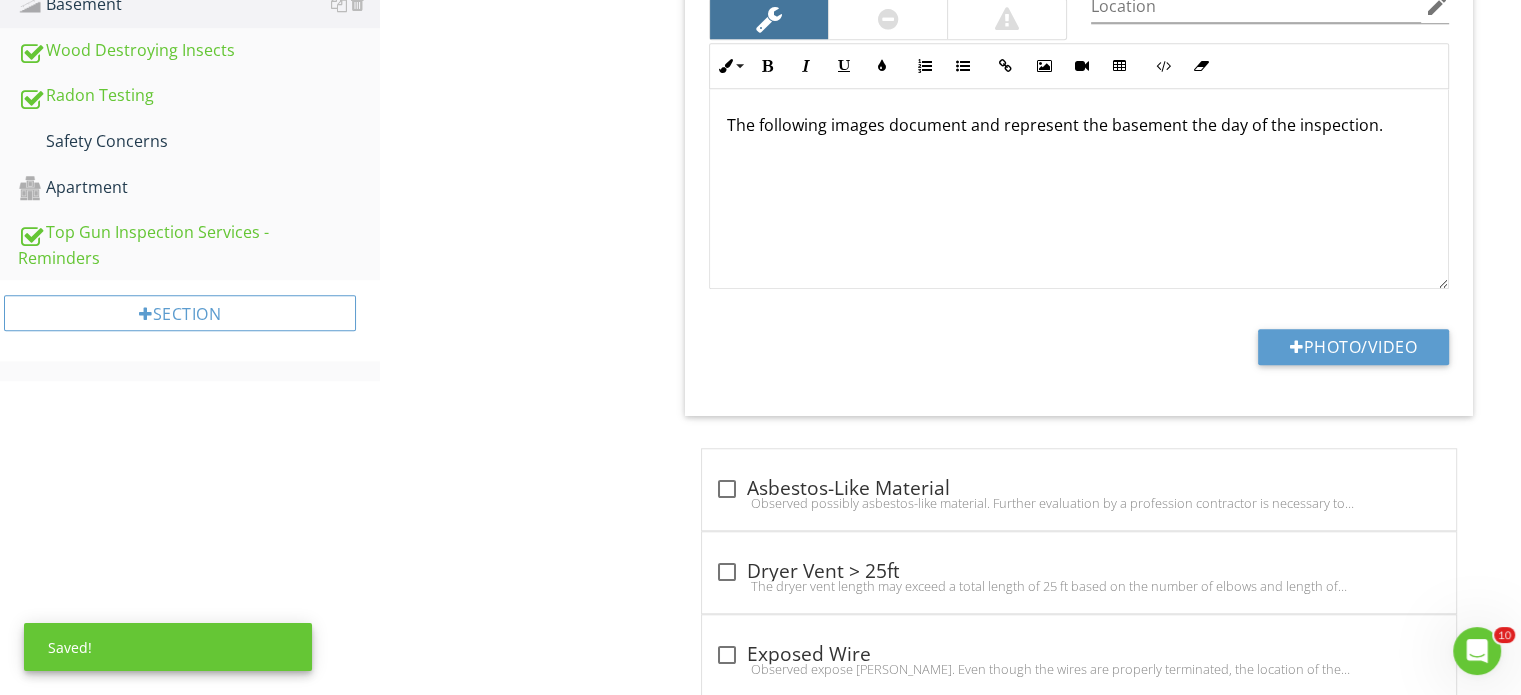 scroll, scrollTop: 1700, scrollLeft: 0, axis: vertical 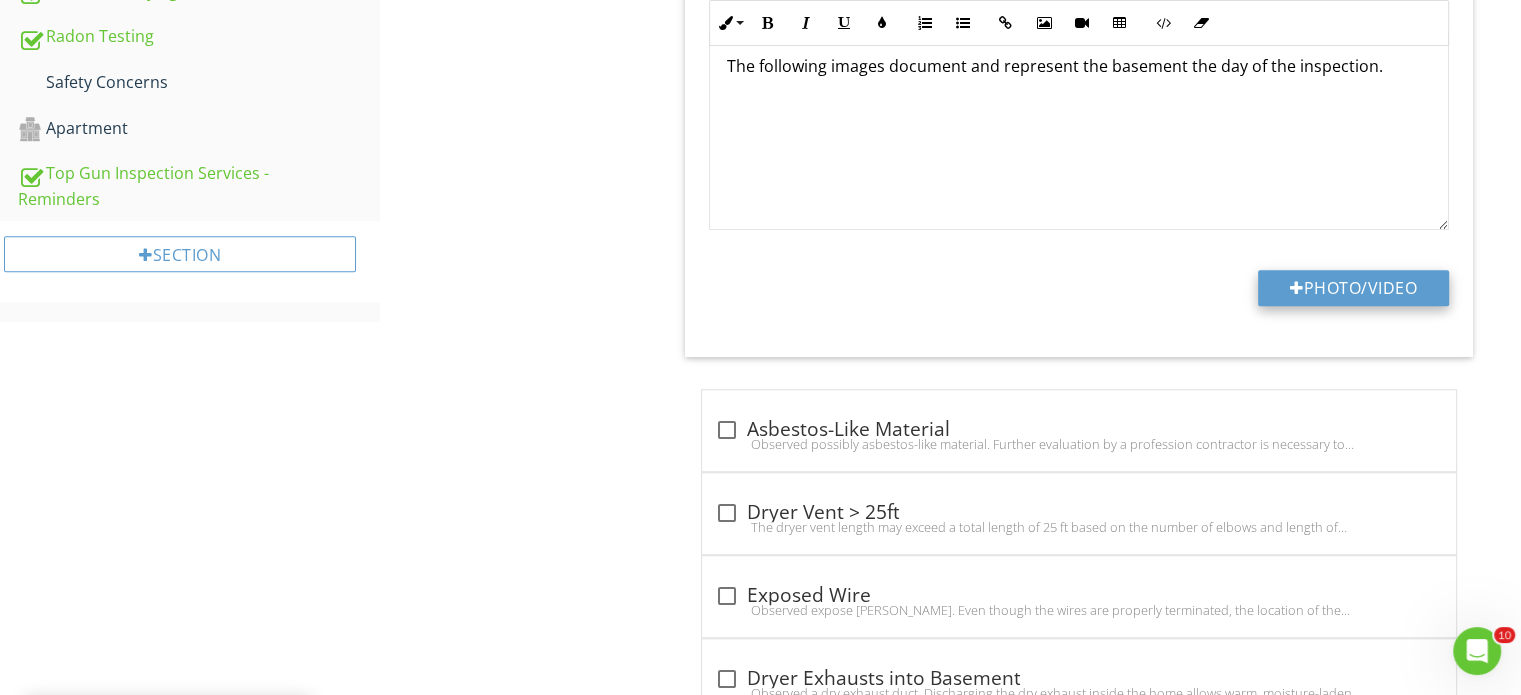 click on "Photo/Video" at bounding box center (1353, 288) 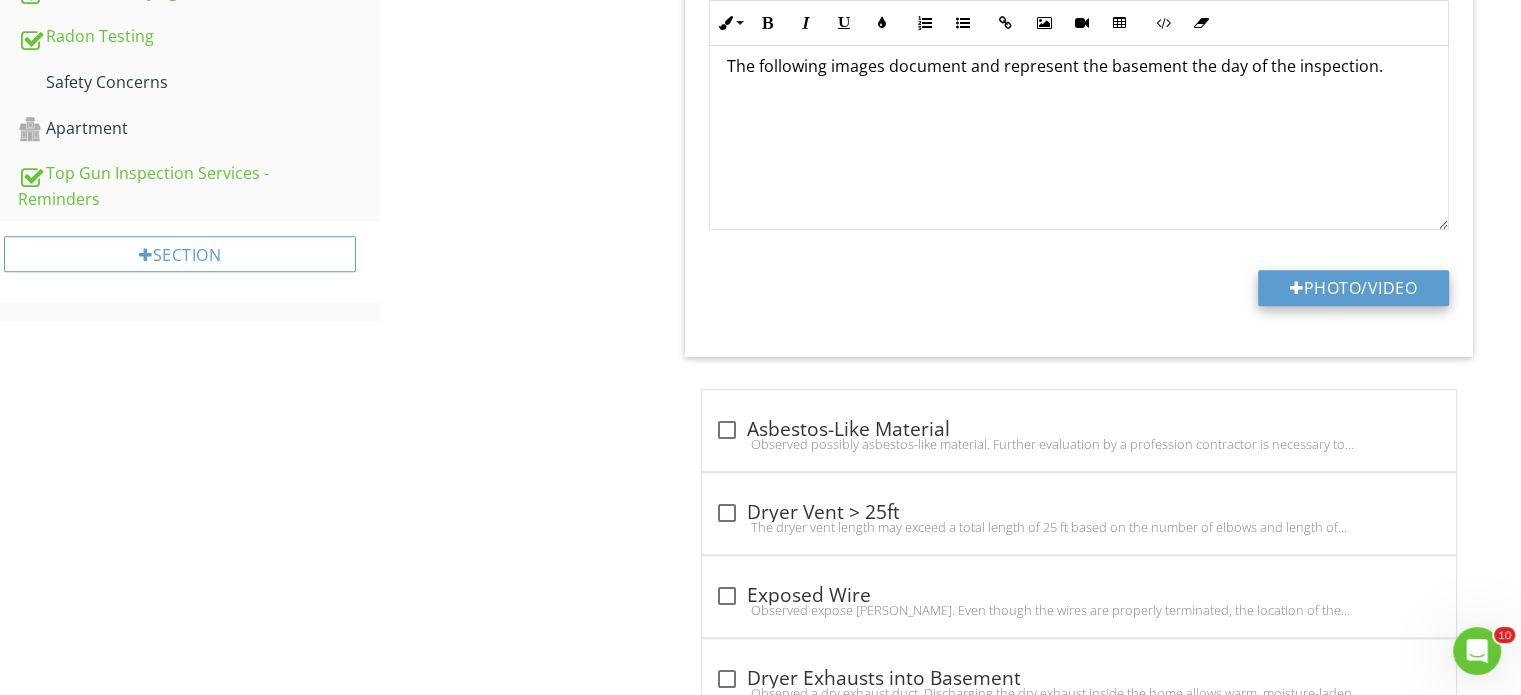 type on "C:\fakepath\IMG_8872.JPG" 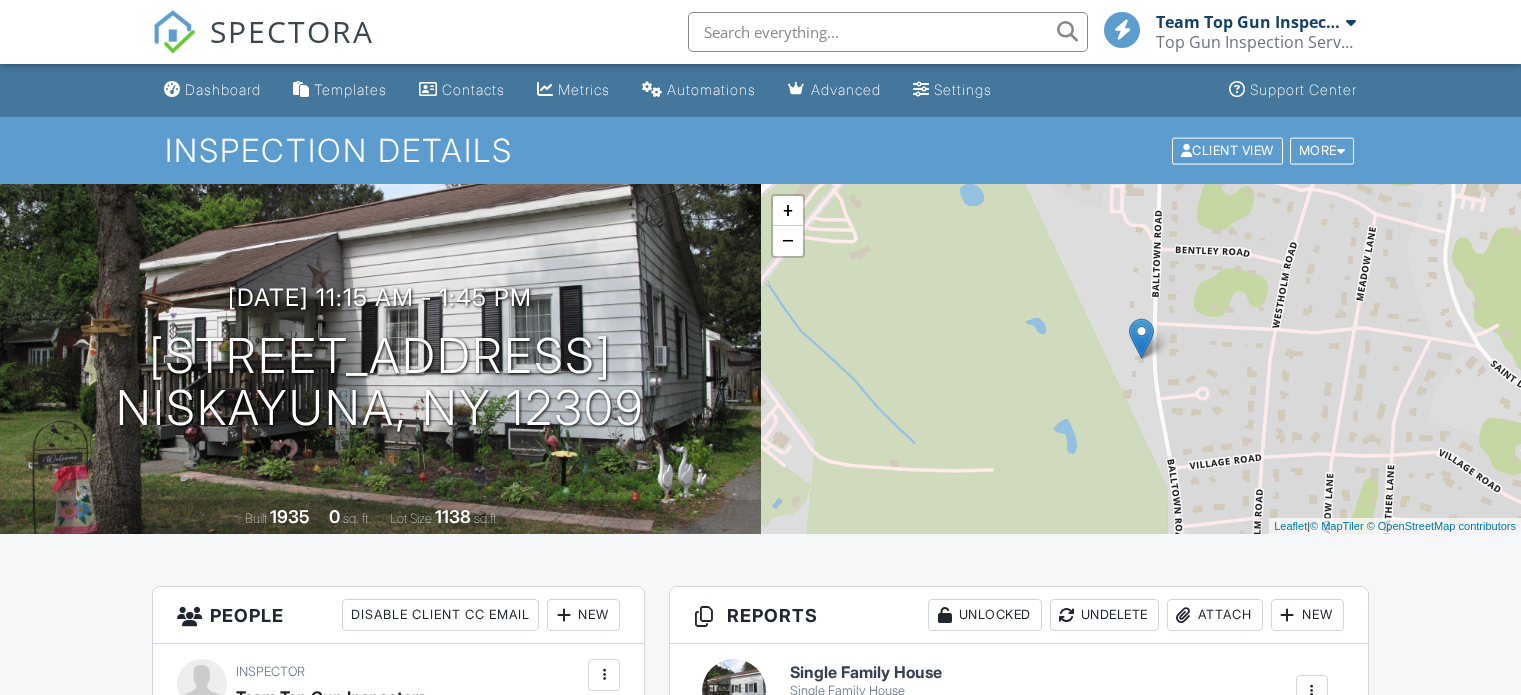 scroll, scrollTop: 0, scrollLeft: 0, axis: both 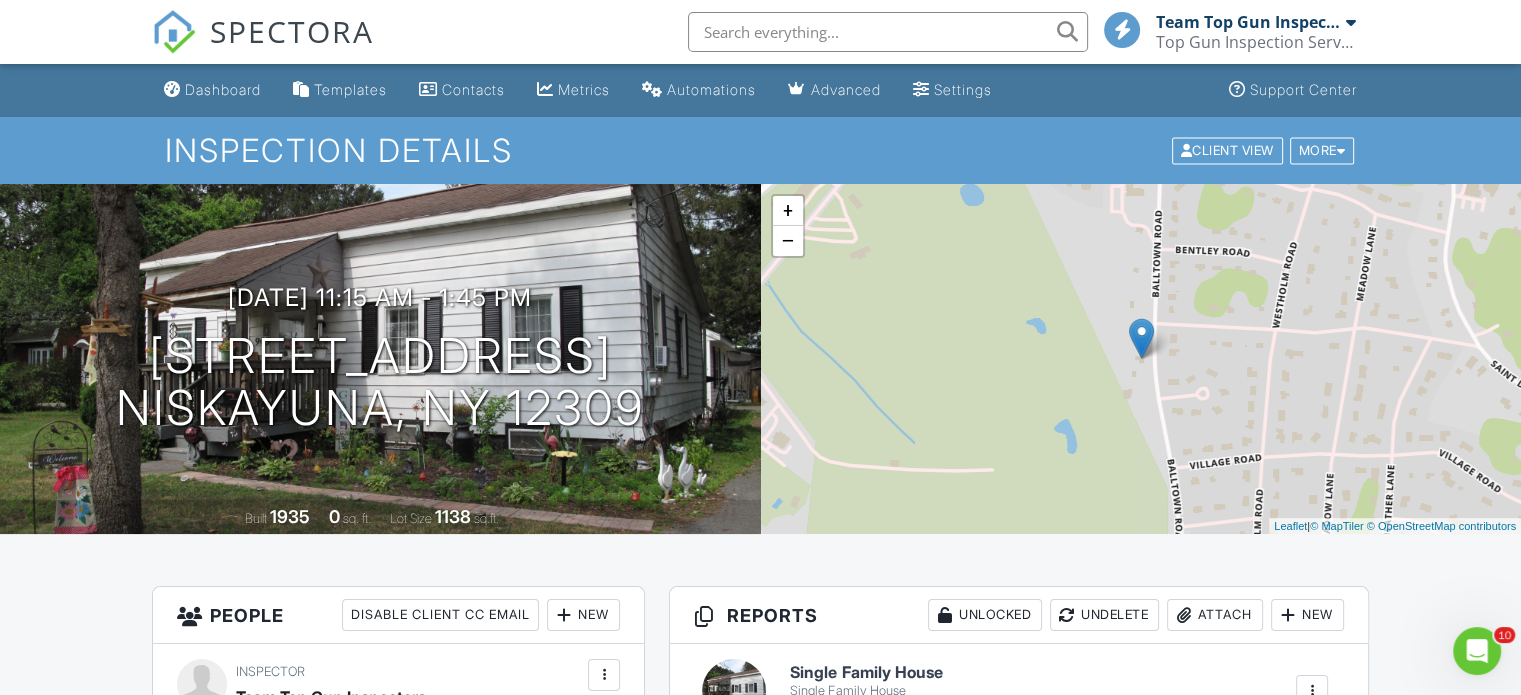 click on "Dashboard" at bounding box center (223, 89) 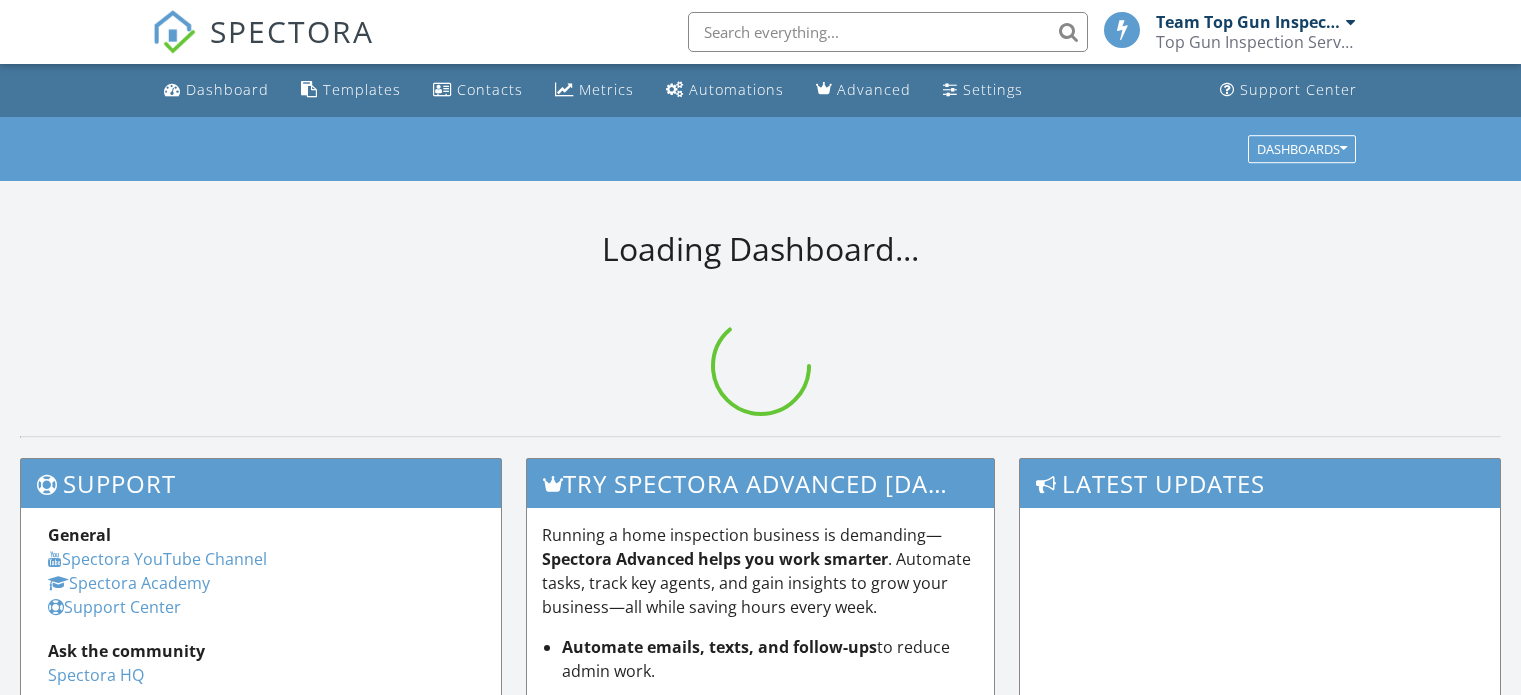 scroll, scrollTop: 0, scrollLeft: 0, axis: both 